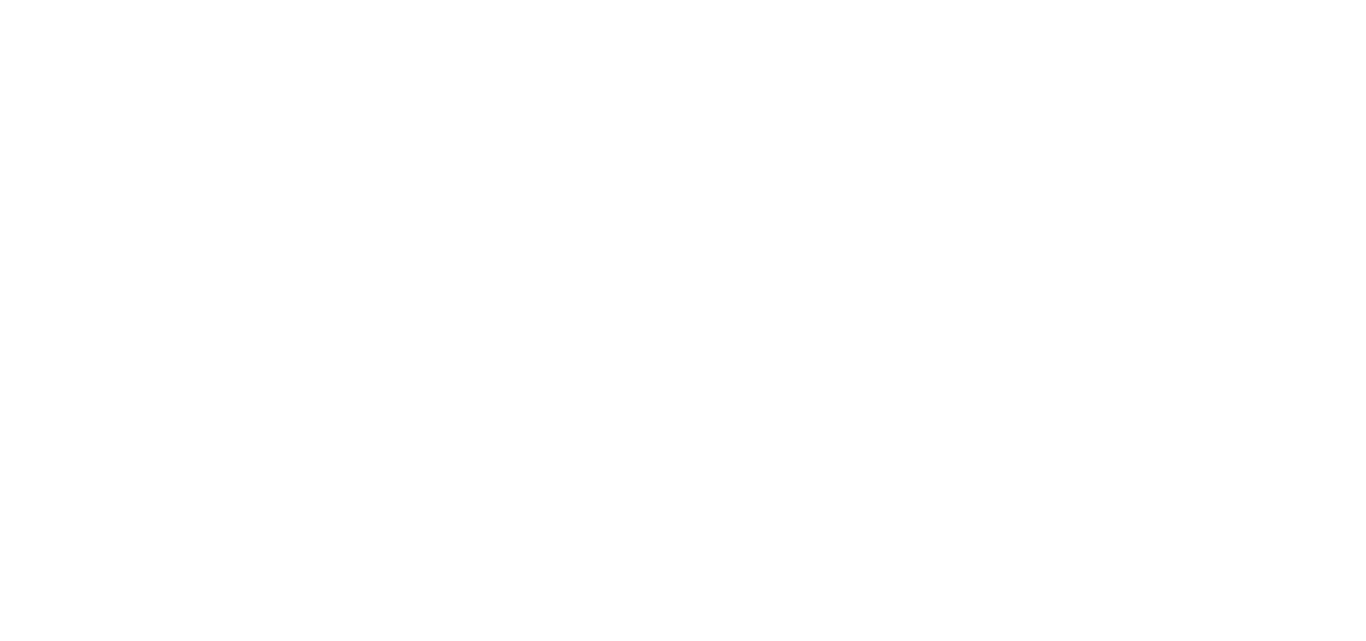 scroll, scrollTop: 0, scrollLeft: 0, axis: both 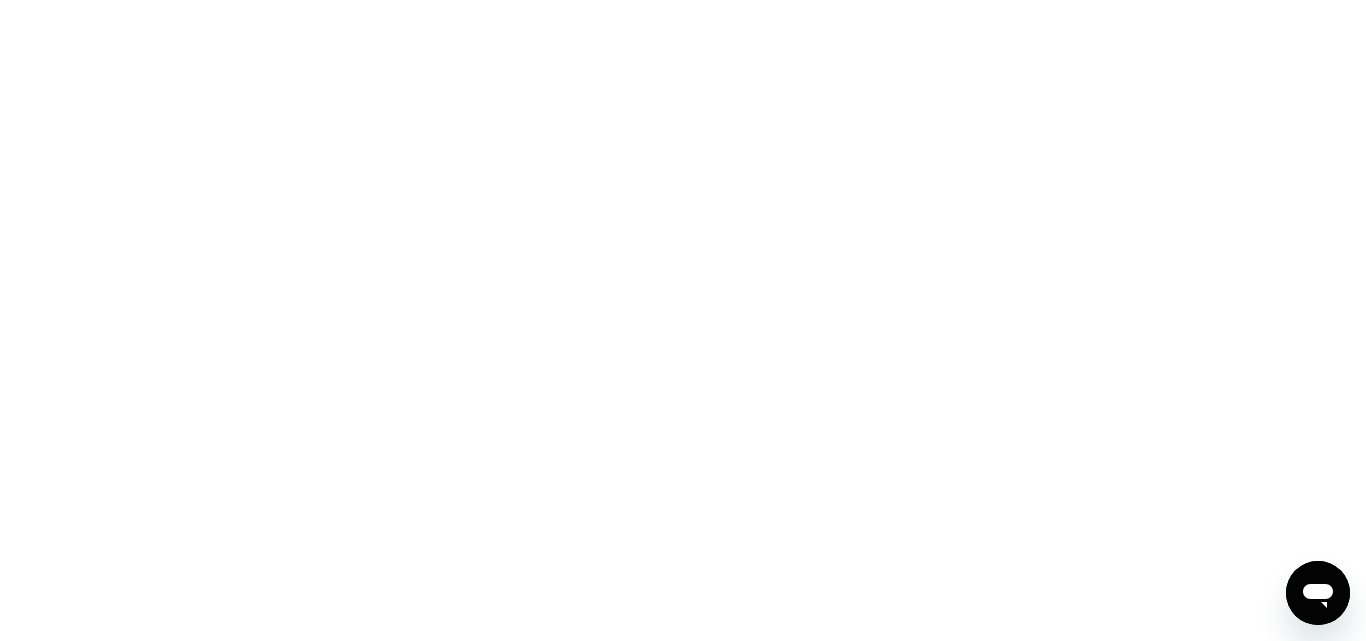 click at bounding box center (683, 320) 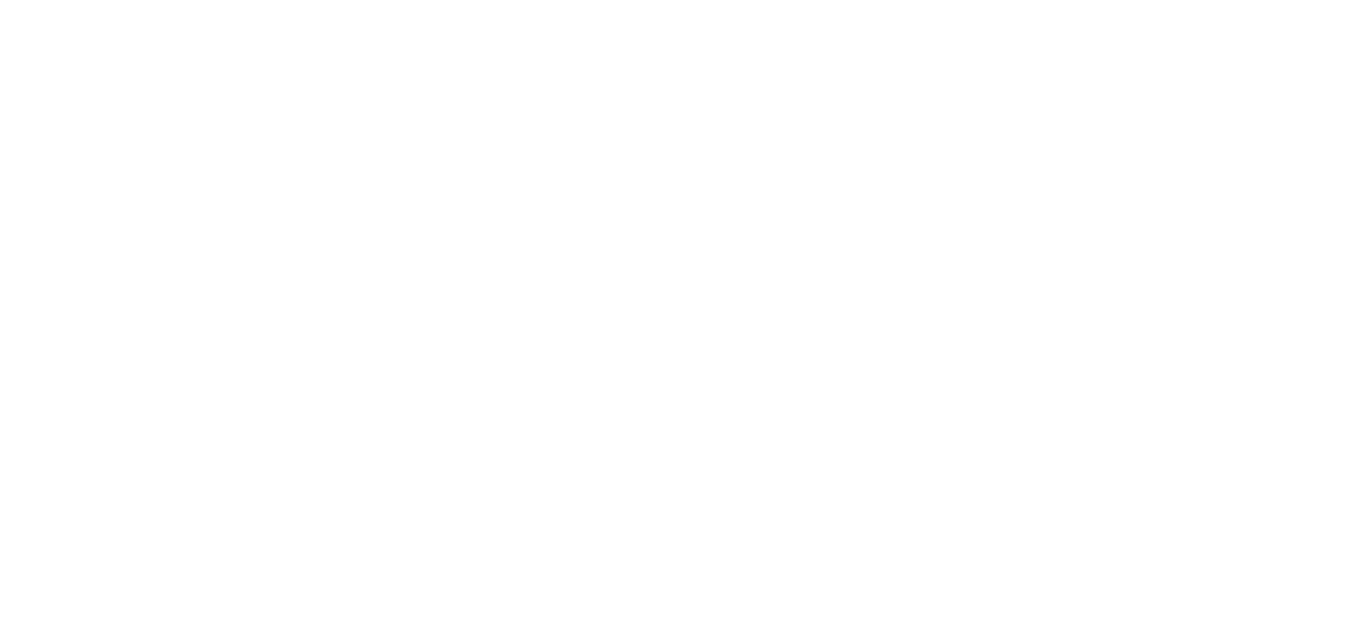 scroll, scrollTop: 0, scrollLeft: 0, axis: both 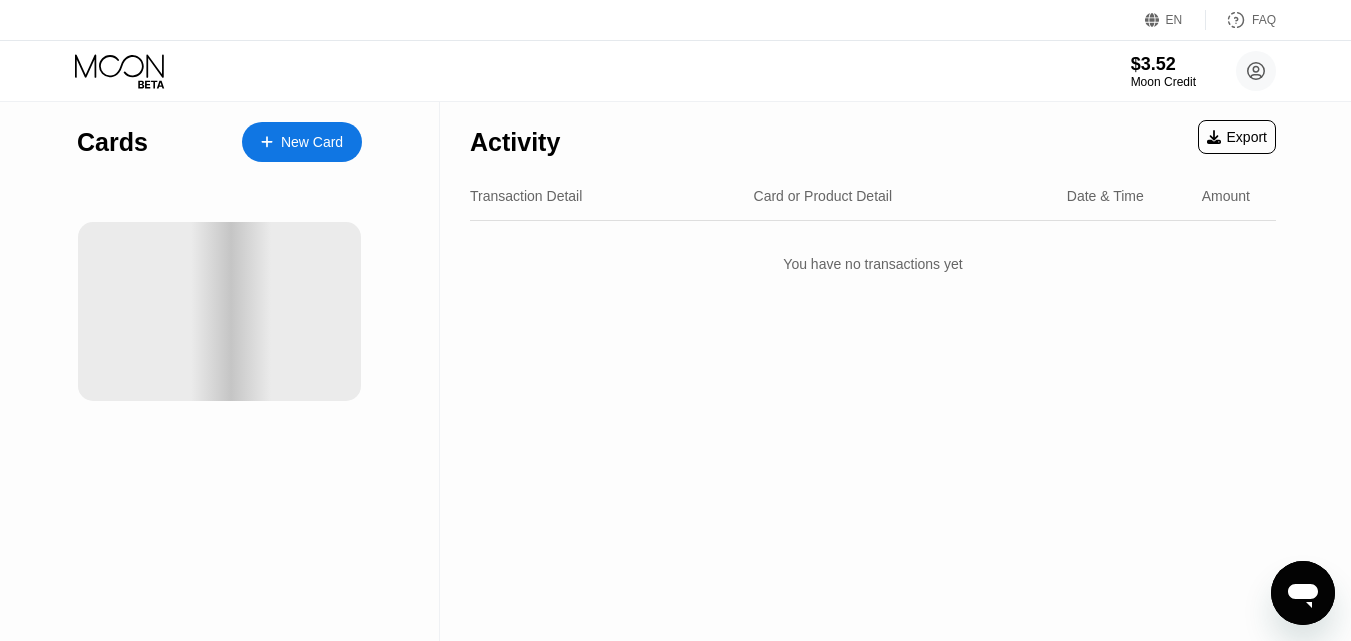 click on "Activity Export Transaction Detail Card or Product Detail Date & Time Amount You have no transactions yet" at bounding box center (873, 371) 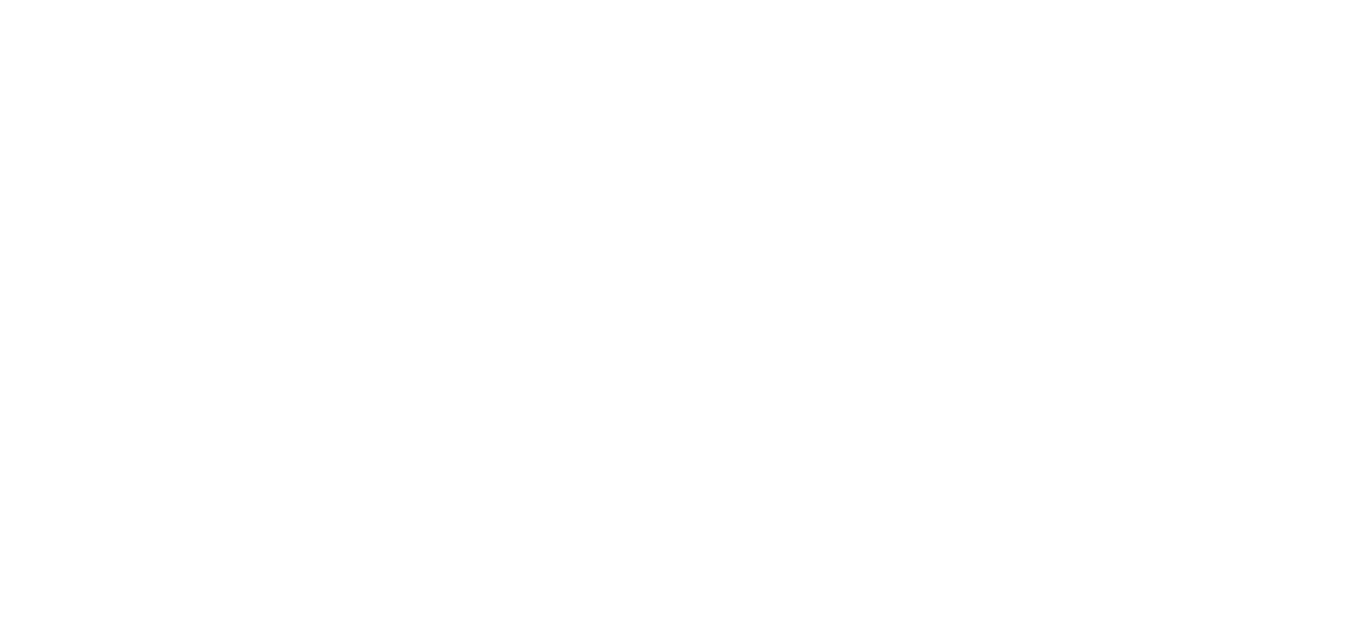 scroll, scrollTop: 0, scrollLeft: 0, axis: both 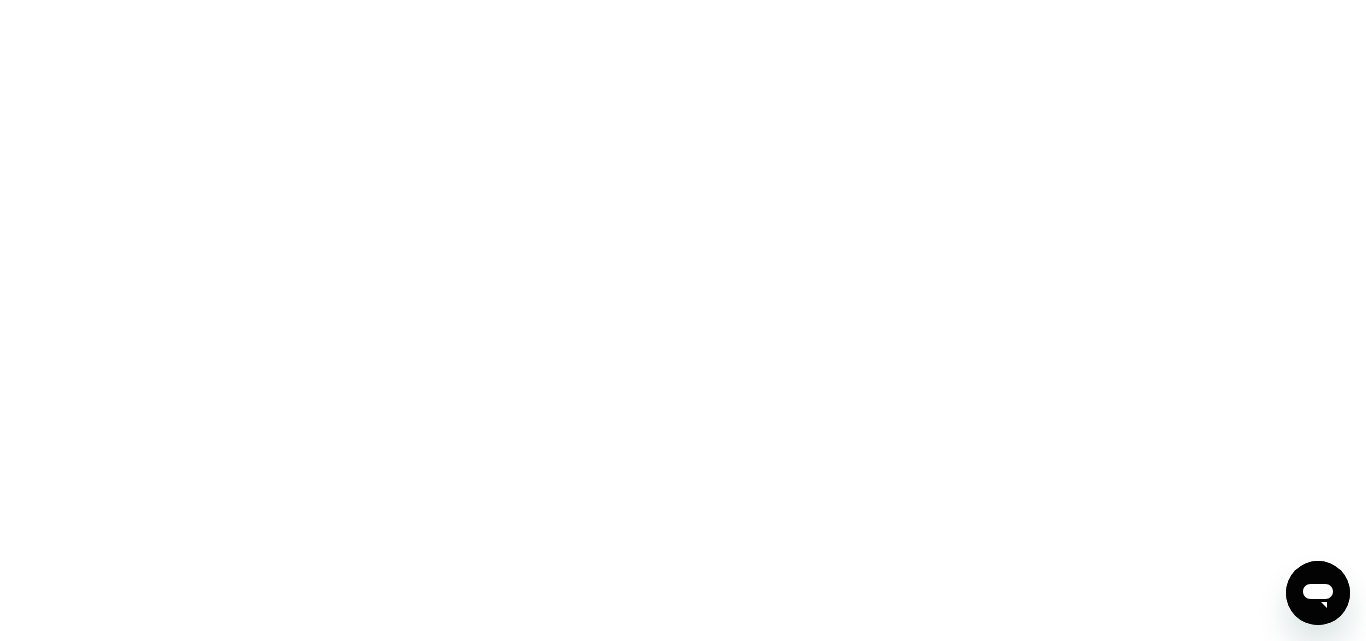 drag, startPoint x: 1365, startPoint y: 236, endPoint x: 1365, endPoint y: 324, distance: 88 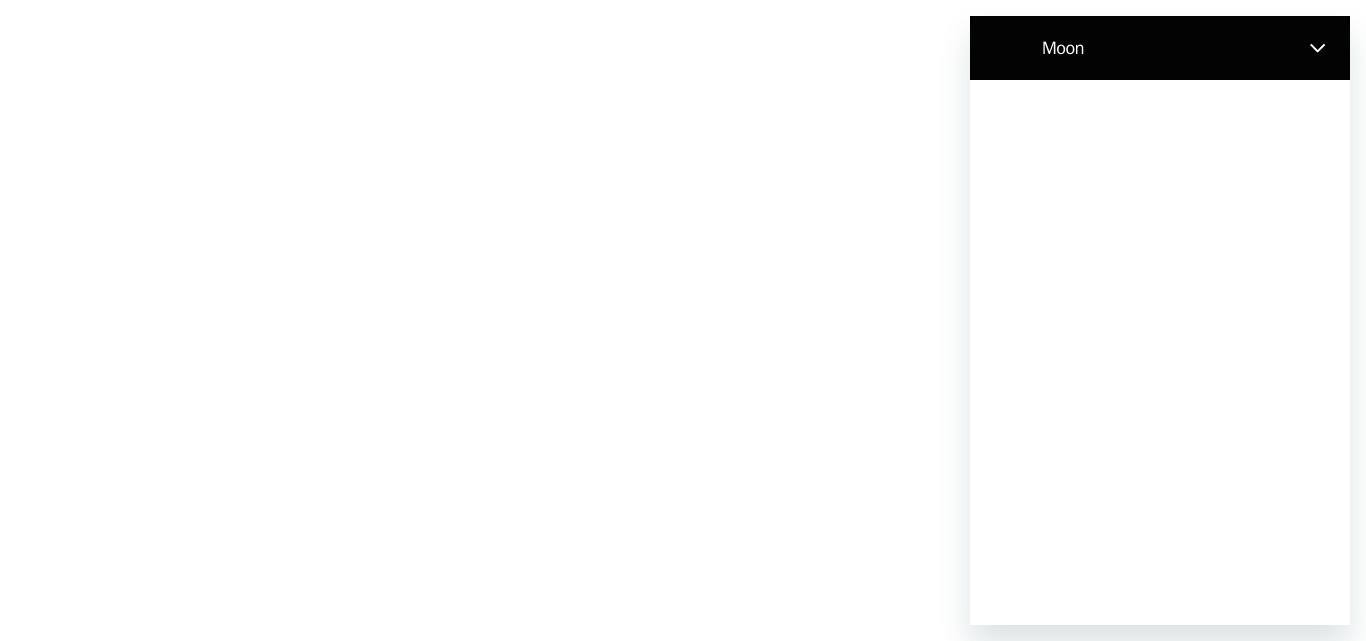 scroll, scrollTop: 0, scrollLeft: 0, axis: both 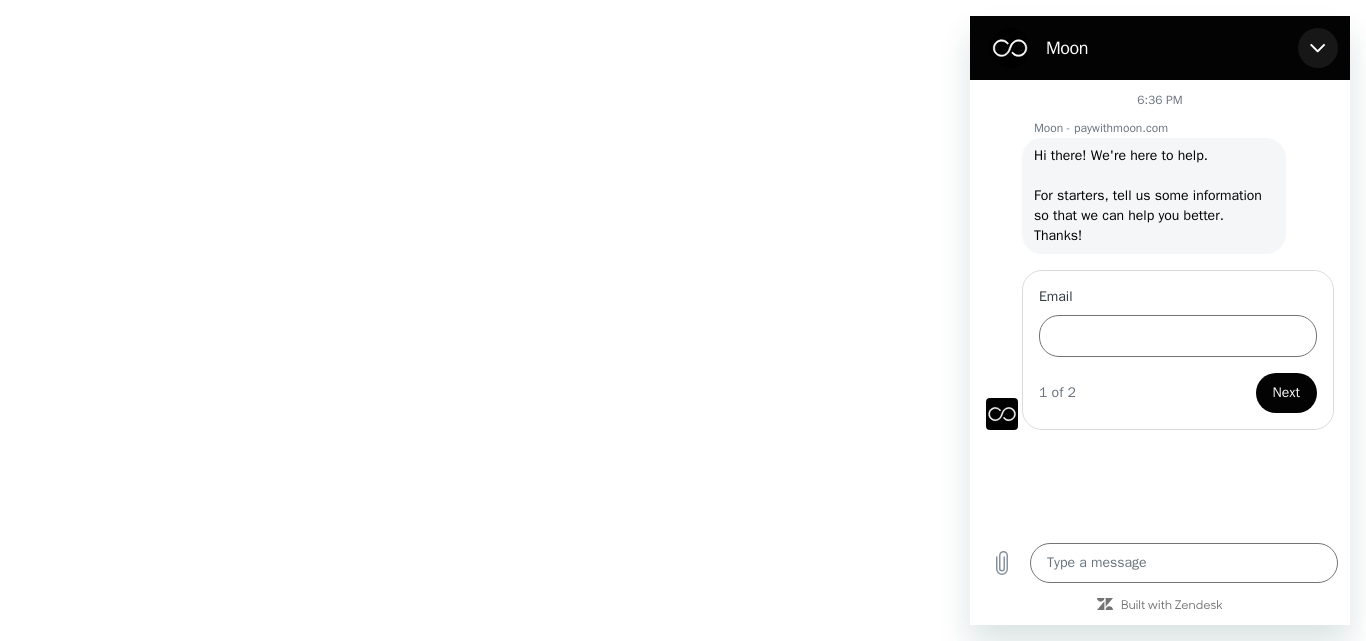 click at bounding box center [1318, 48] 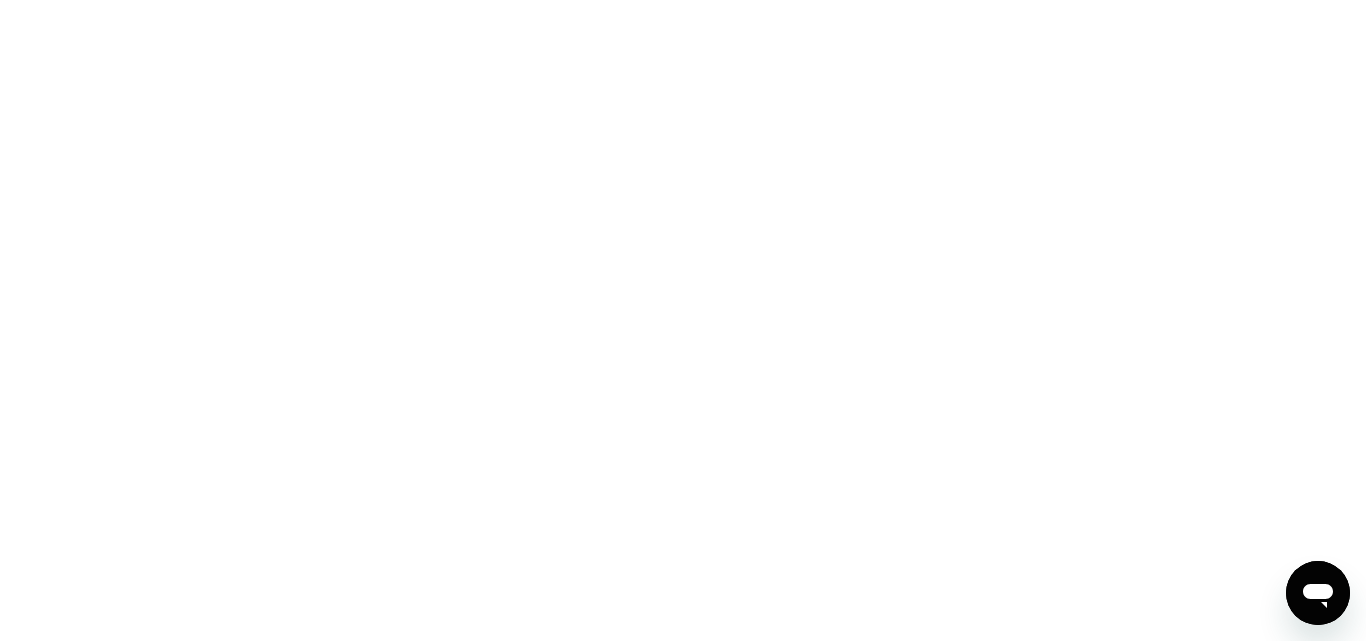 click at bounding box center [683, 320] 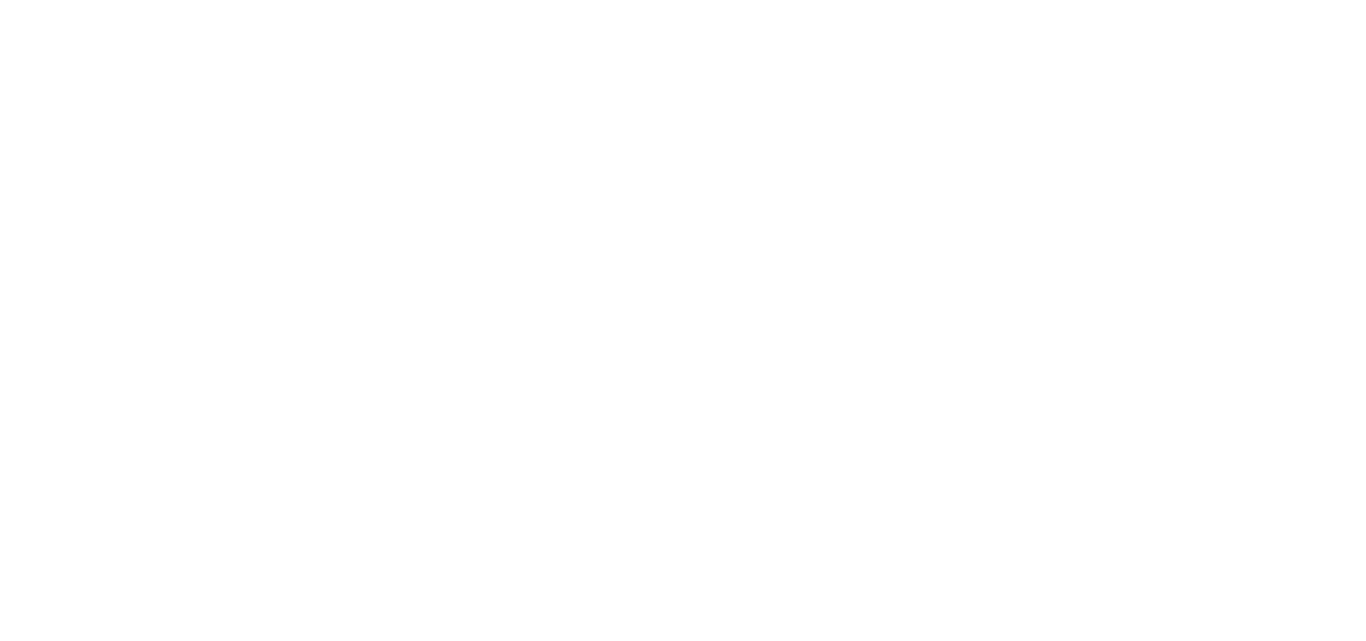 scroll, scrollTop: 0, scrollLeft: 0, axis: both 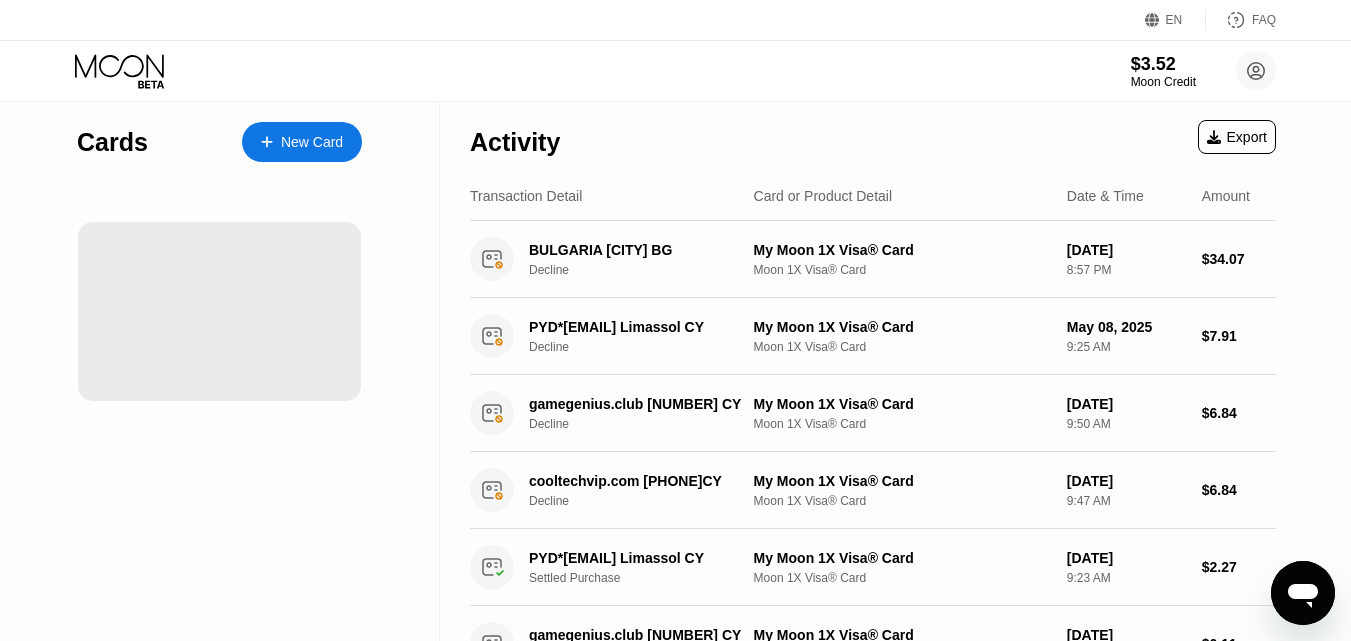 click at bounding box center [219, 311] 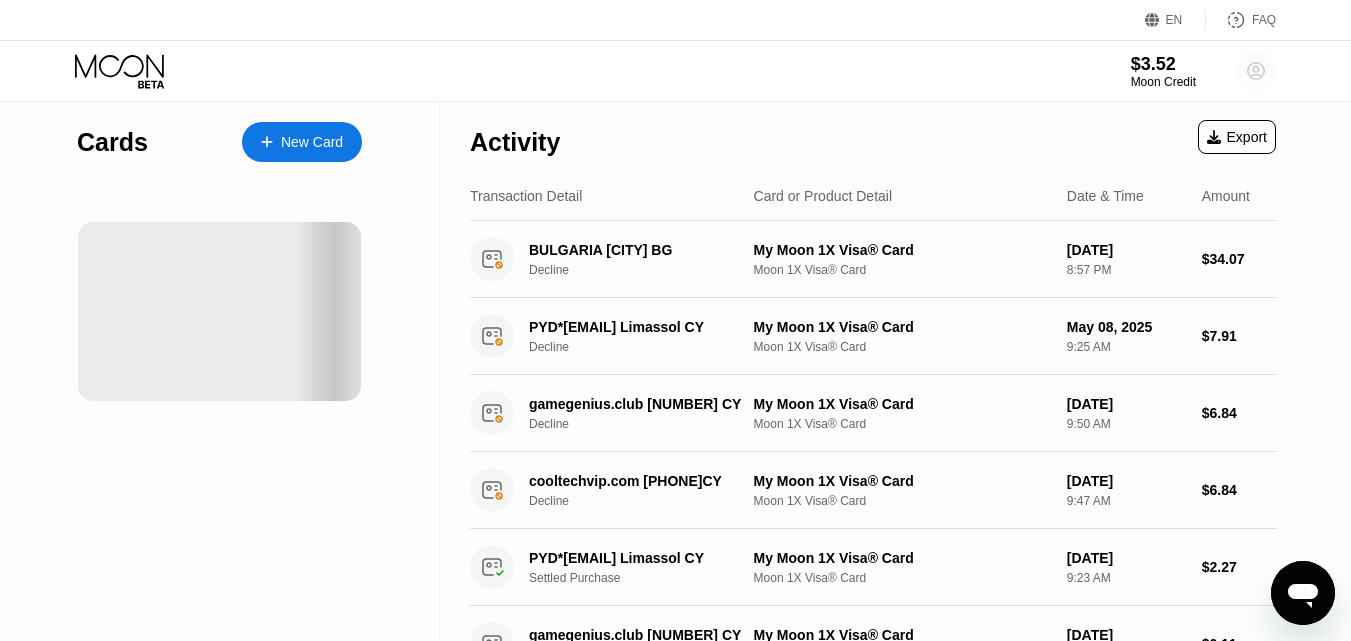 click 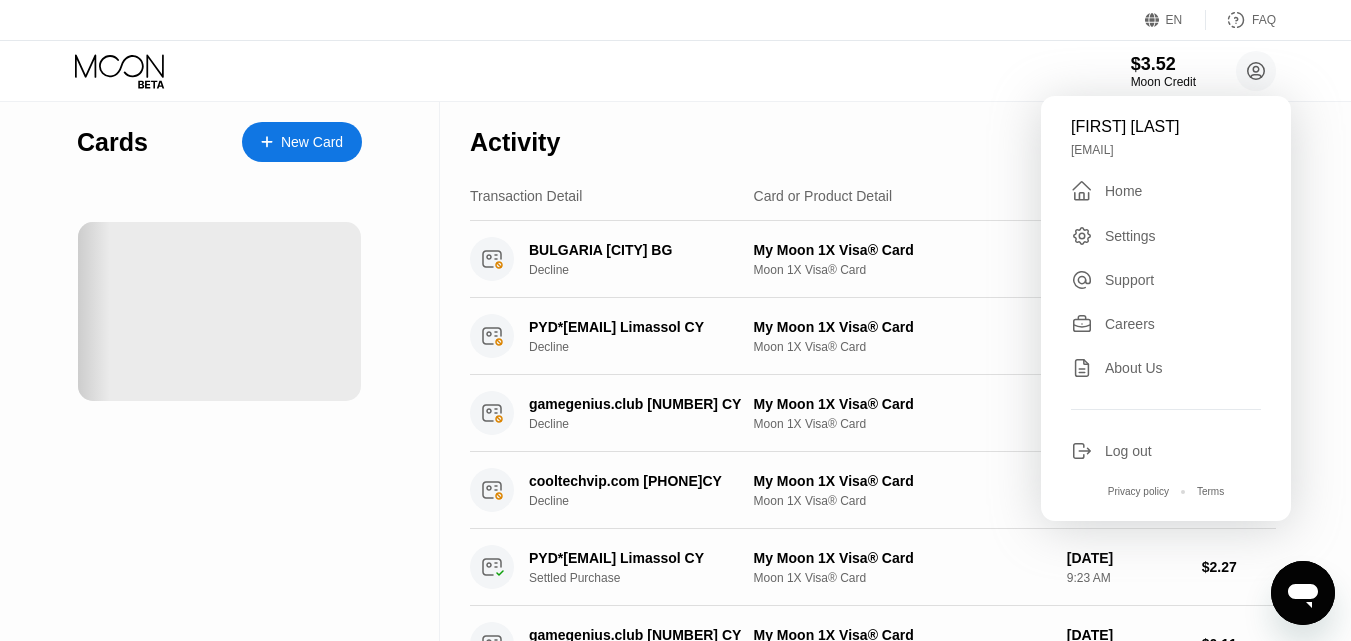 click on "Activity Export" at bounding box center (873, 137) 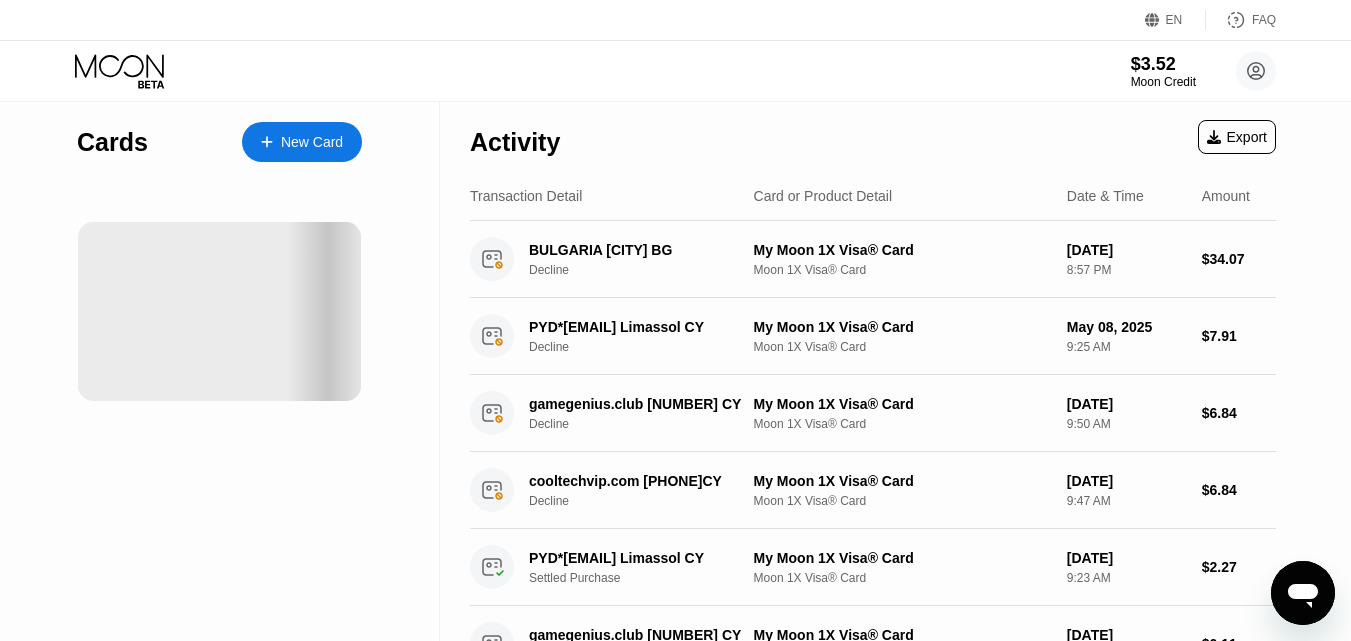 click on "Cards" at bounding box center (112, 142) 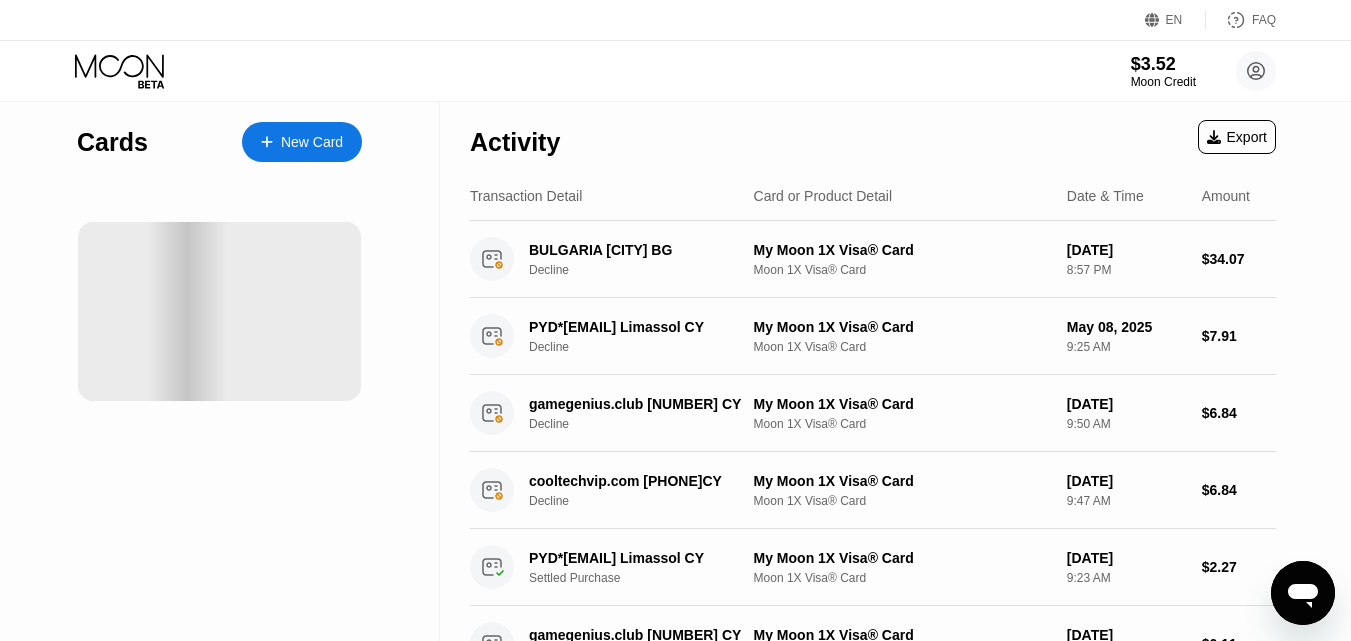 click at bounding box center (228, 311) 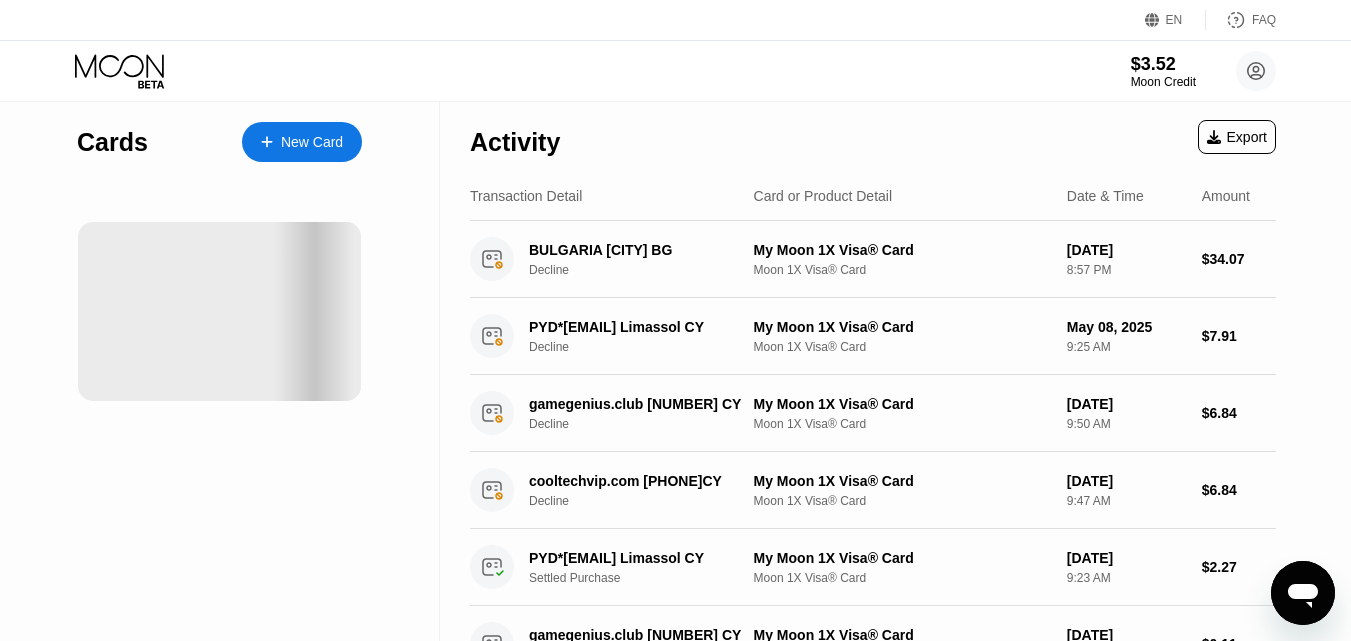 click at bounding box center (314, 311) 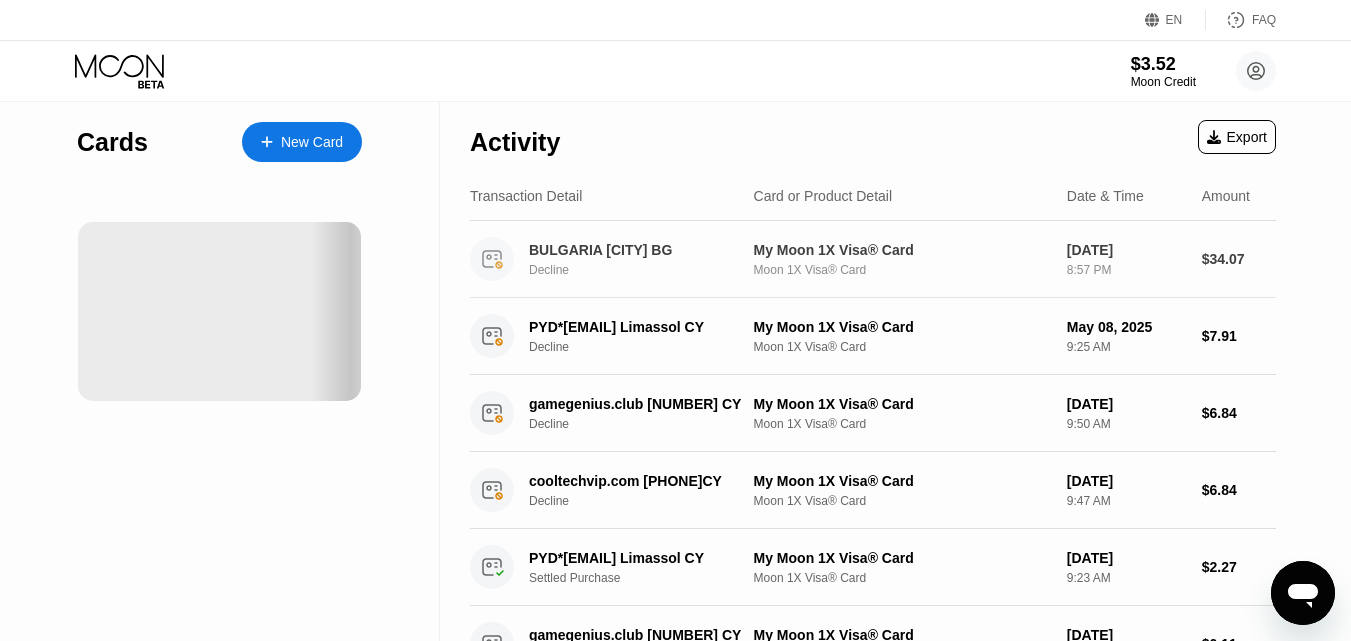 click on "My Moon 1X Visa® Card" at bounding box center [902, 250] 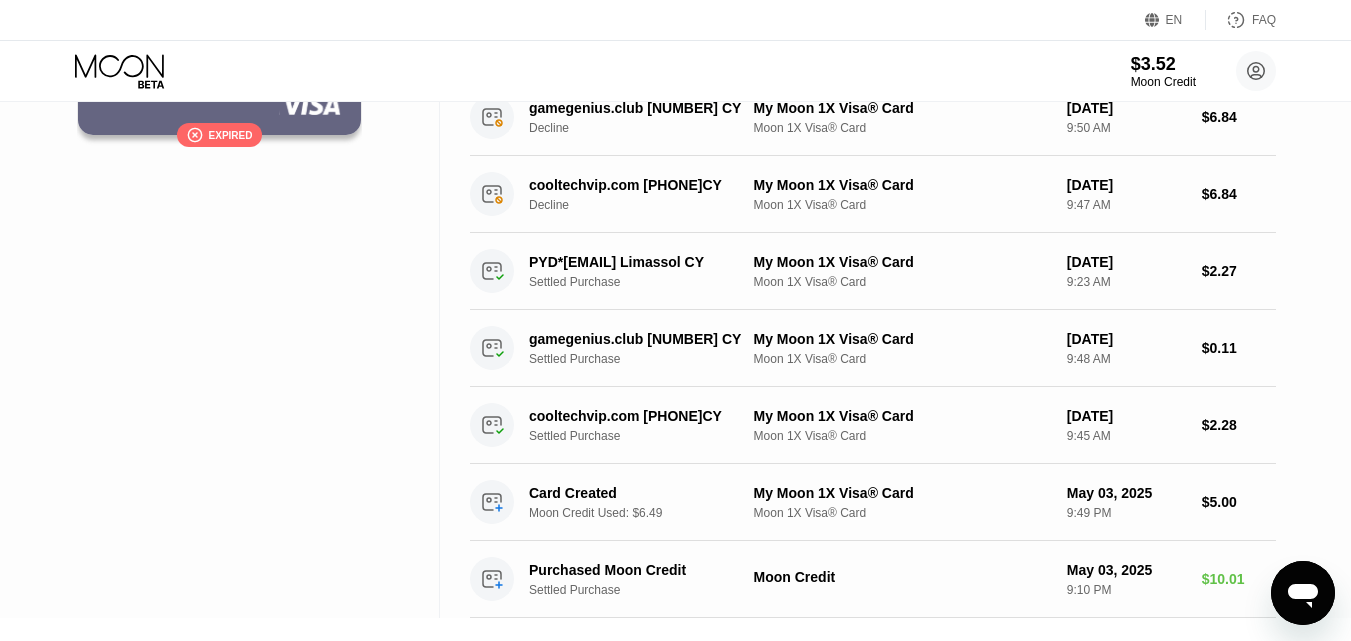 scroll, scrollTop: 294, scrollLeft: 0, axis: vertical 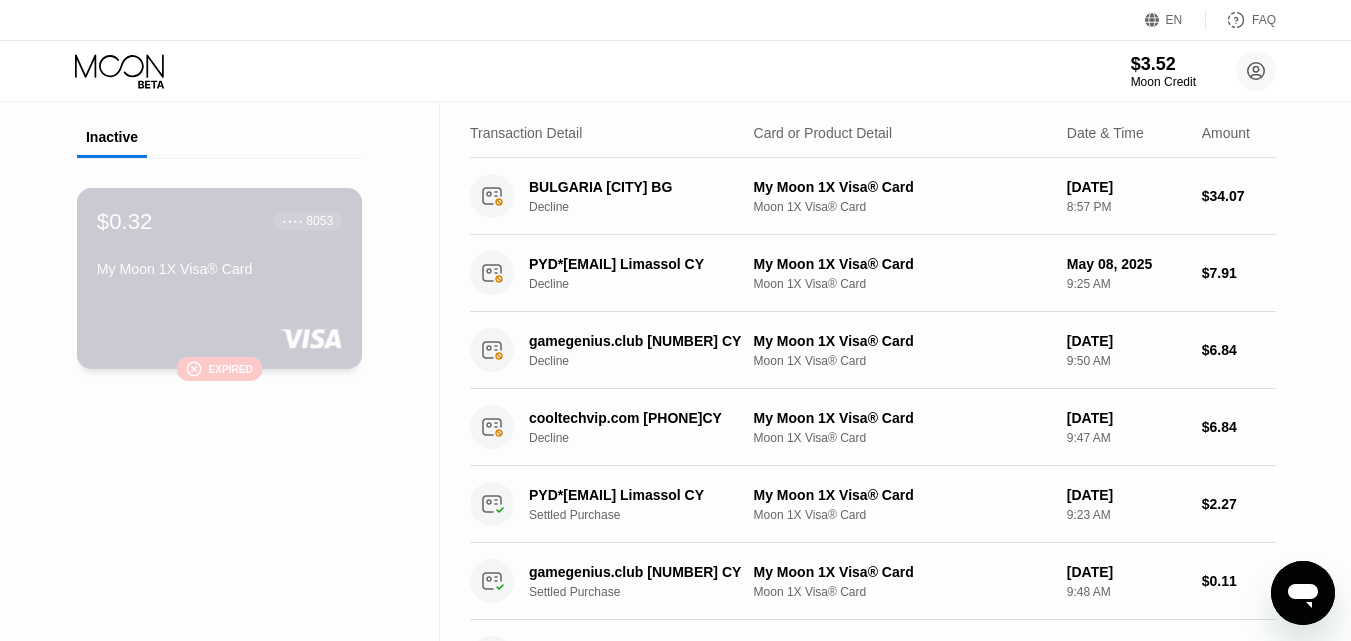 click on "My Moon 1X Visa® Card" at bounding box center [219, 273] 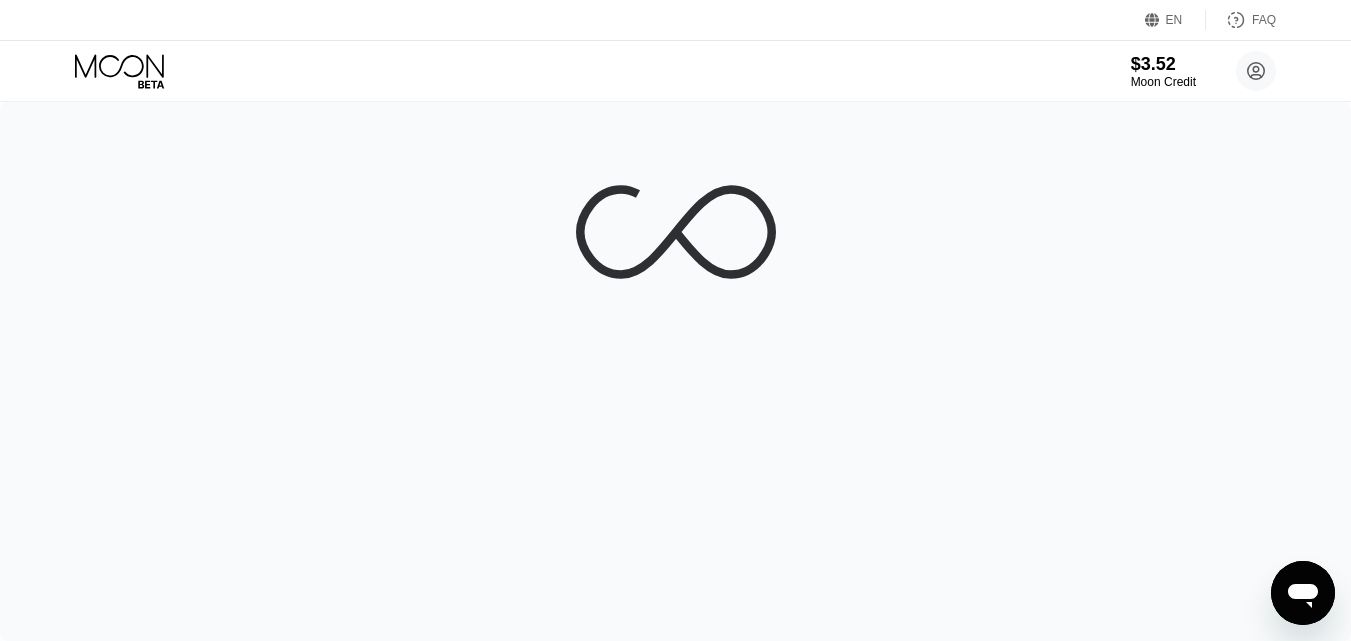 scroll, scrollTop: 0, scrollLeft: 0, axis: both 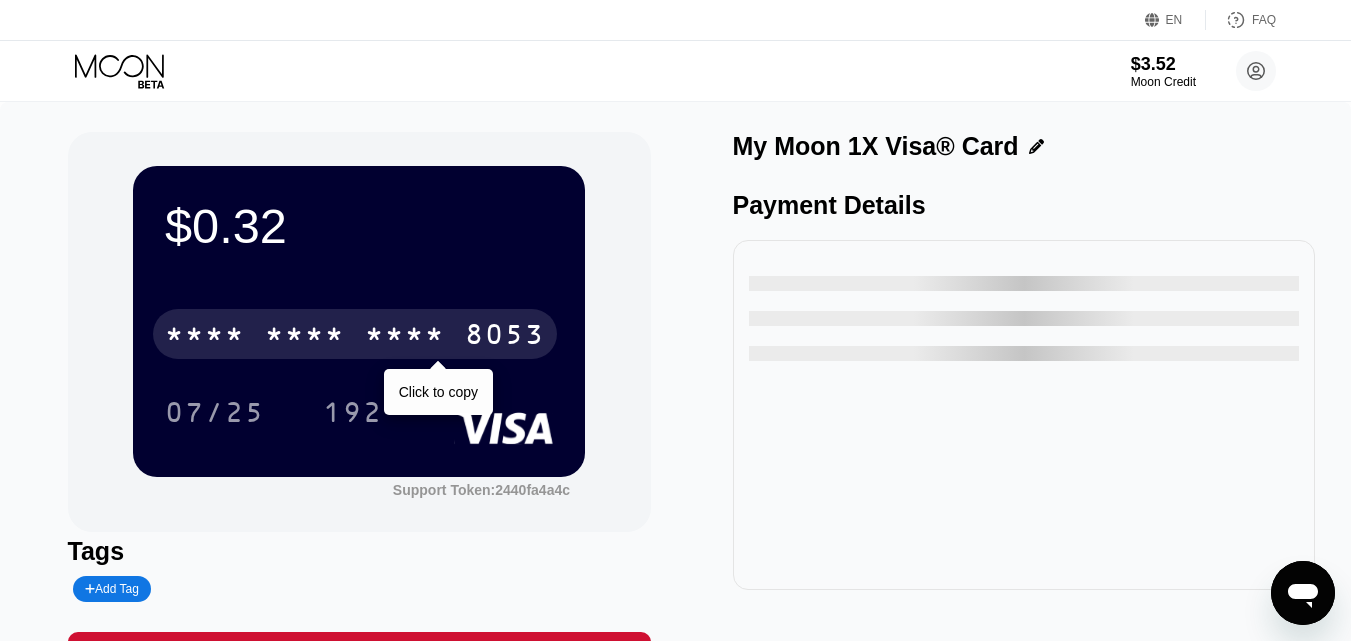 click on "8053" at bounding box center (505, 337) 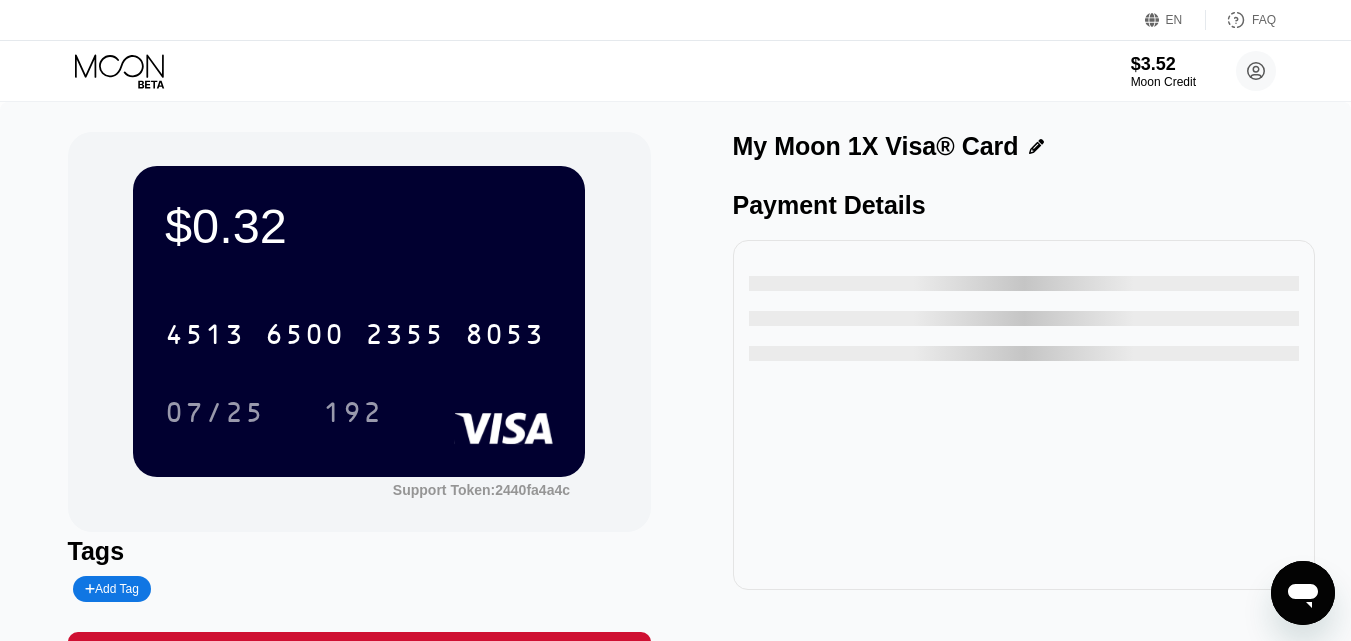 click on "$0.32 4513 6500 2355 8053 07/25 192 Support Token:  2440fa4a4c" at bounding box center (359, 332) 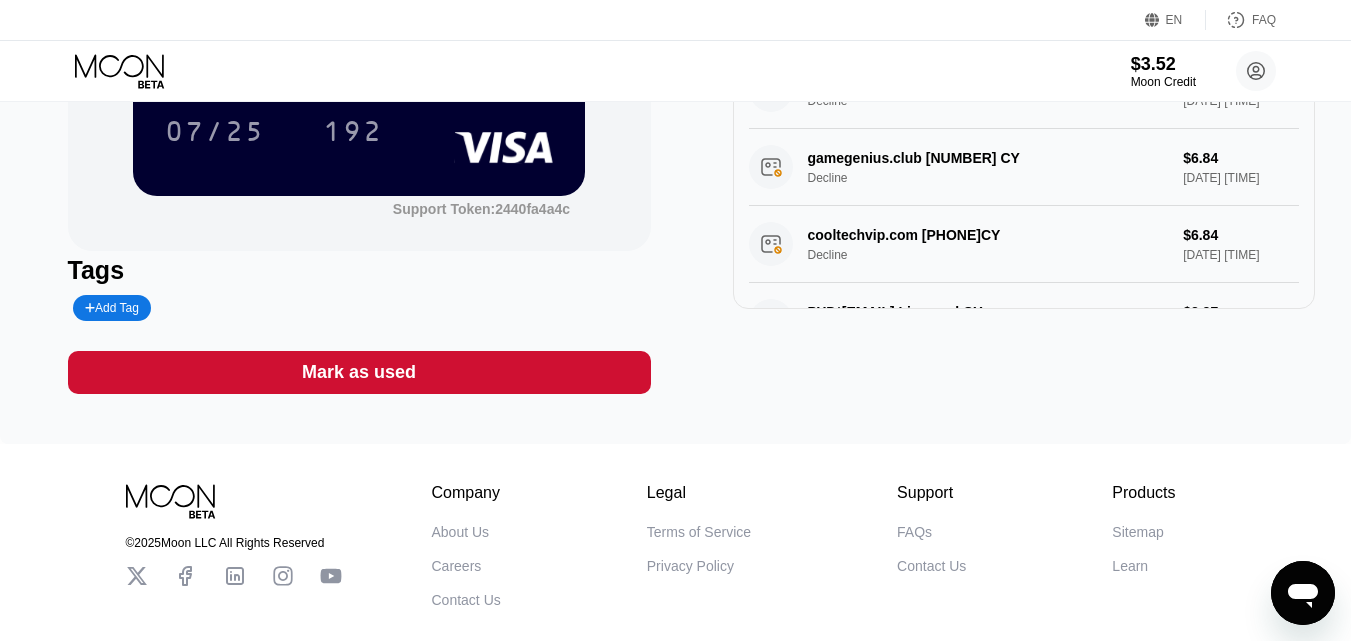 scroll, scrollTop: 290, scrollLeft: 0, axis: vertical 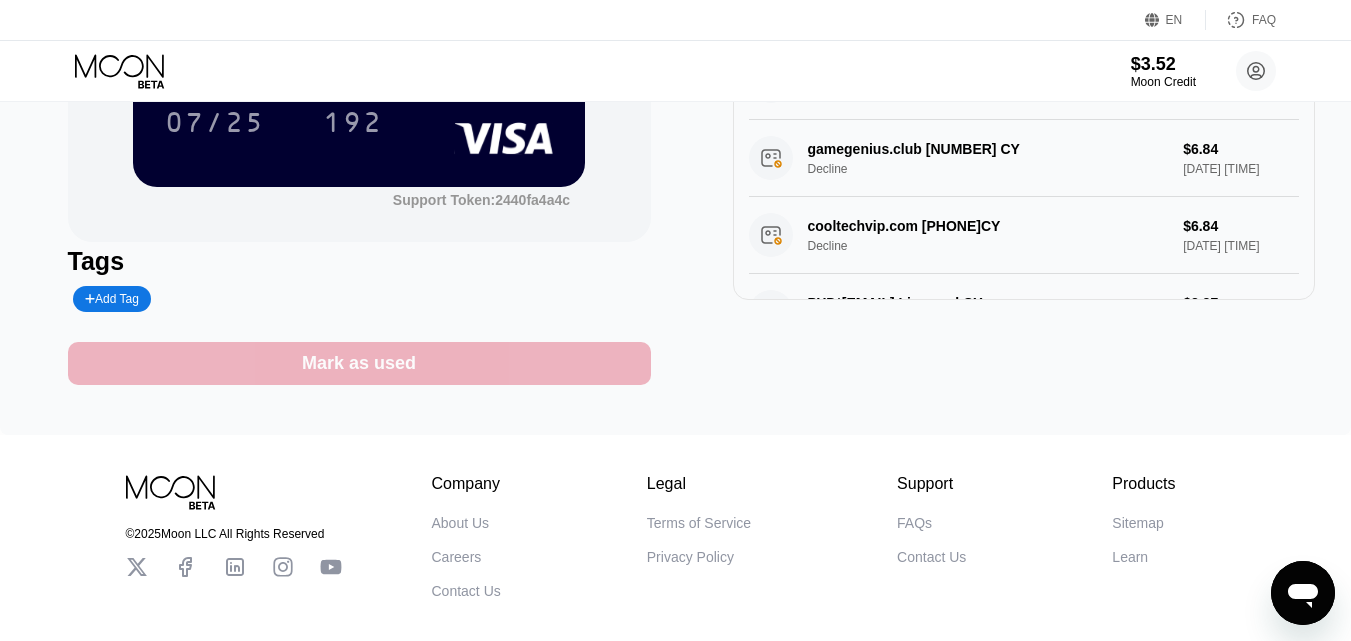 click on "Mark as used" at bounding box center [359, 363] 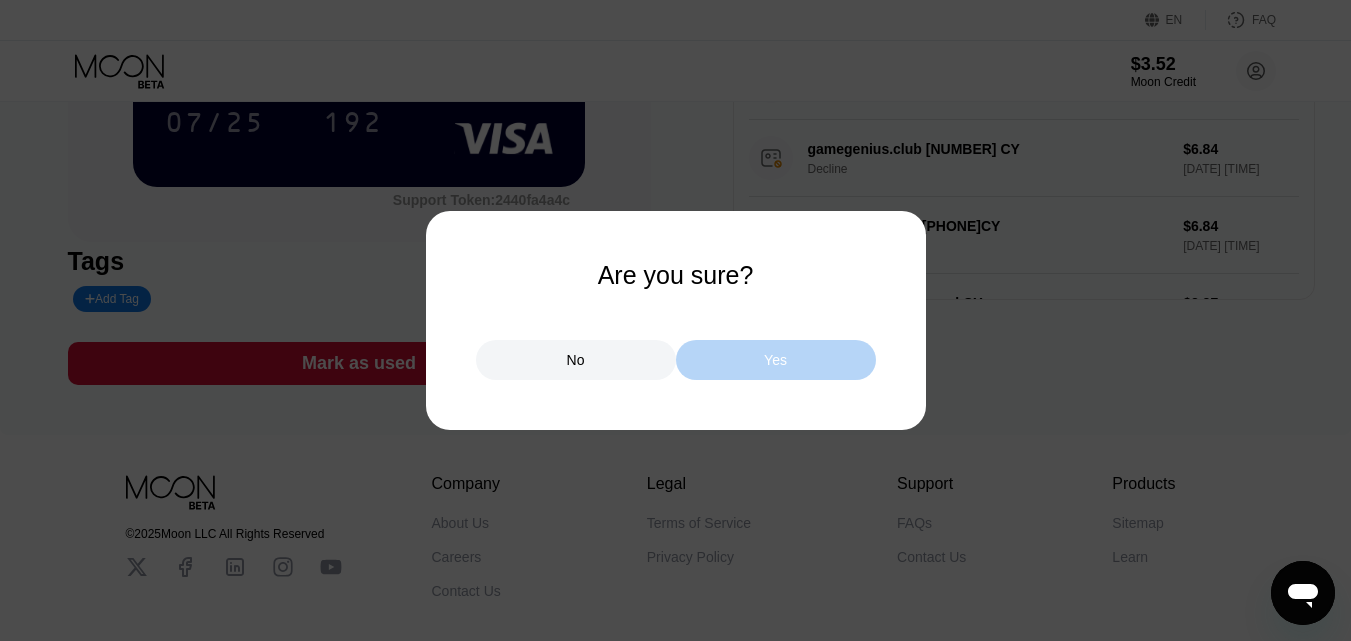 click on "Yes" at bounding box center (776, 360) 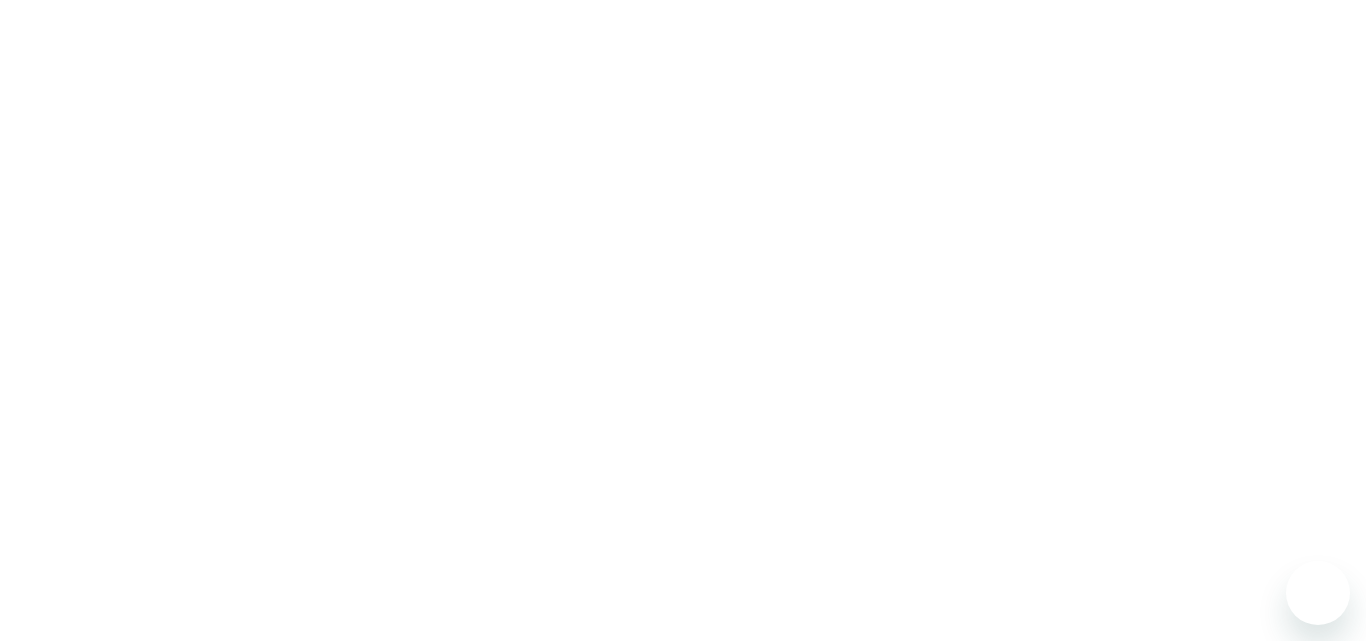 scroll, scrollTop: 0, scrollLeft: 0, axis: both 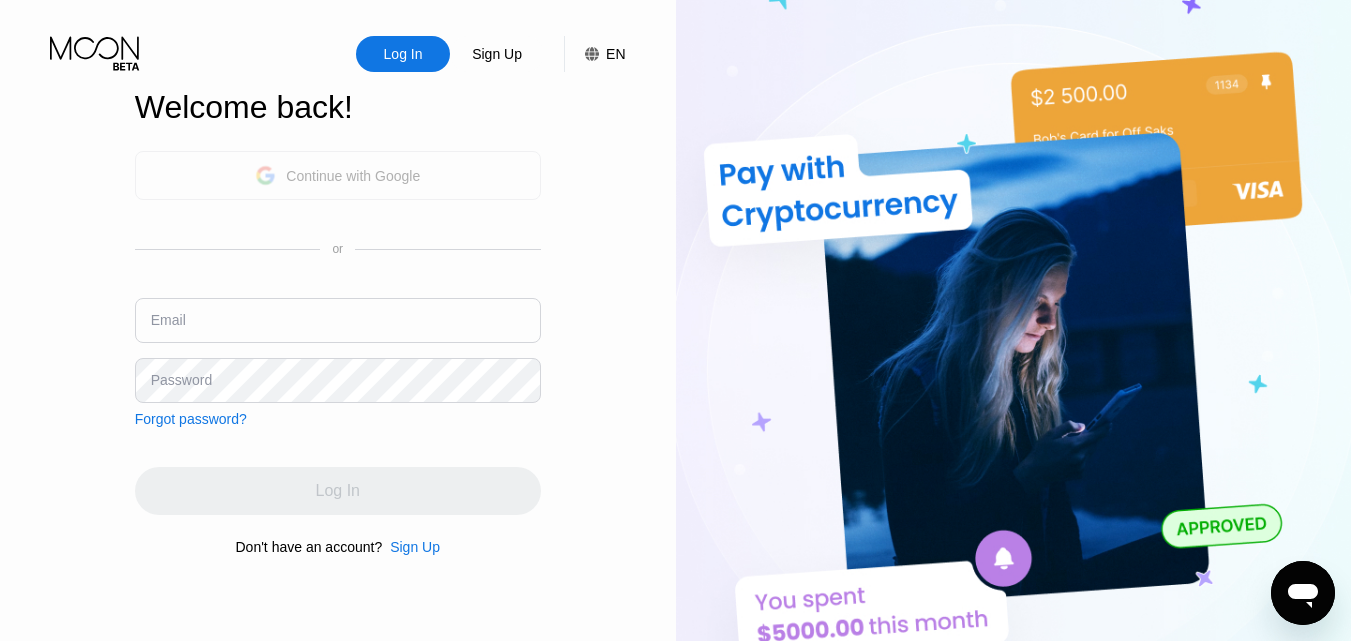click on "Continue with Google" at bounding box center (338, 175) 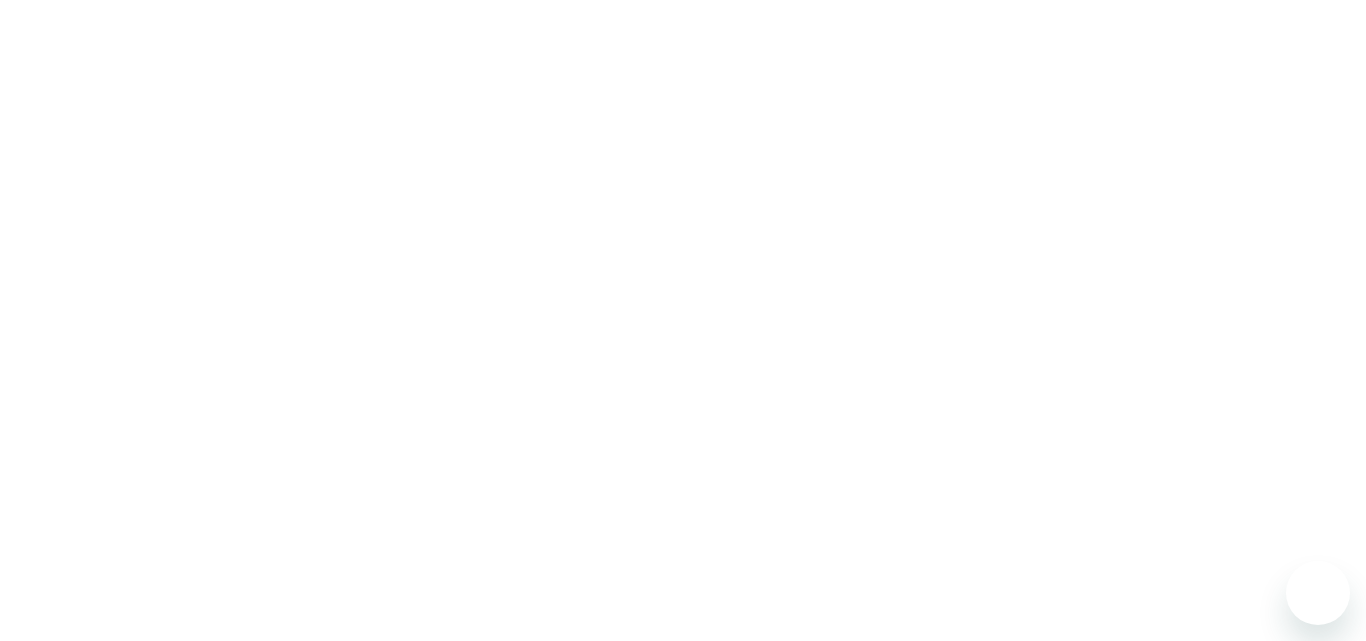 scroll, scrollTop: 0, scrollLeft: 0, axis: both 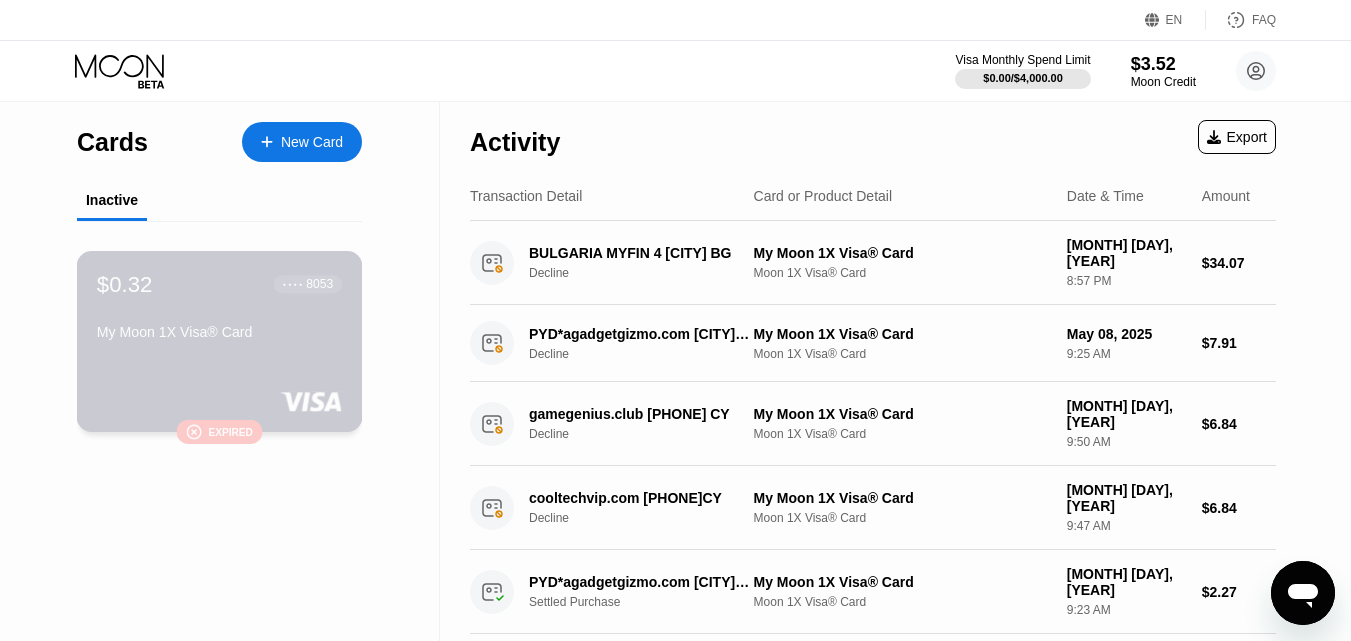 click on "Expired" at bounding box center (230, 431) 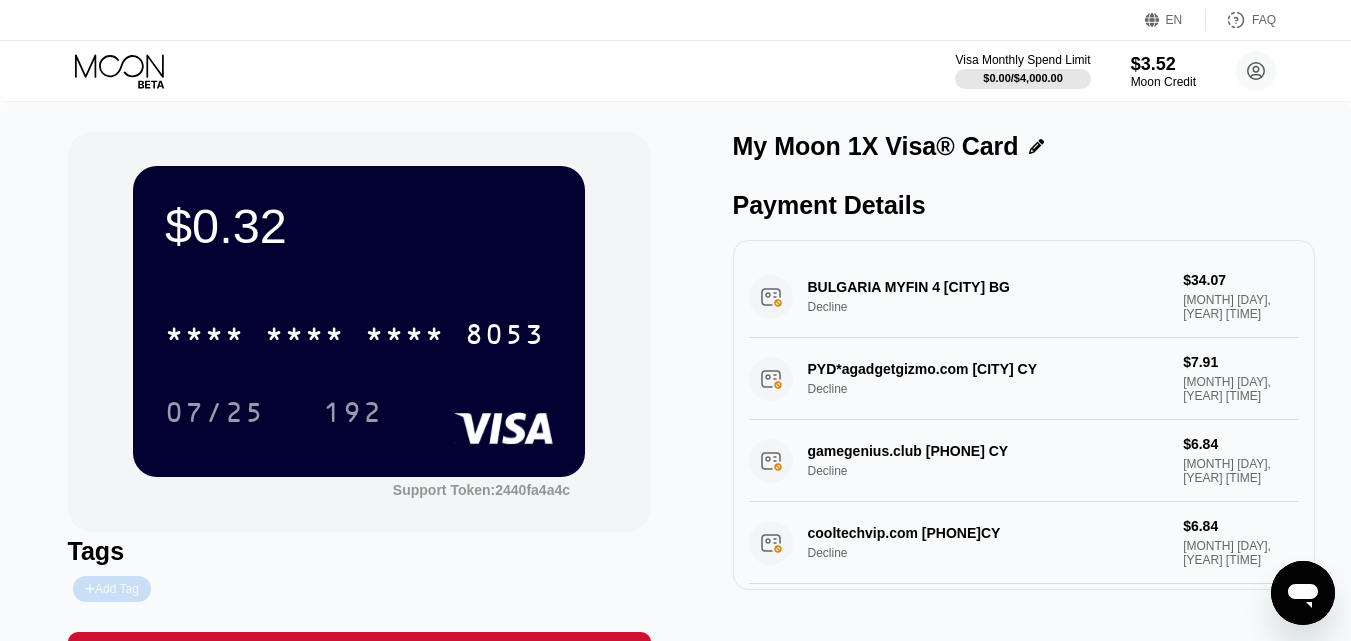 click on "Add Tag" at bounding box center [112, 589] 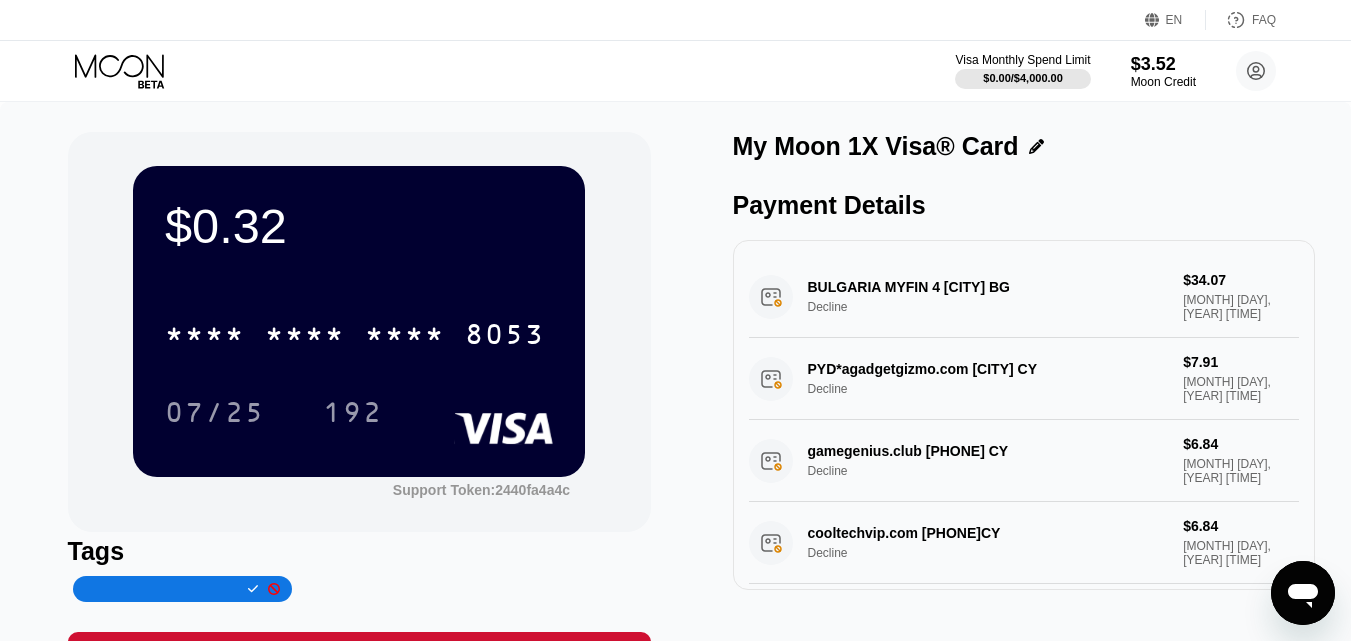click on "07/25 192" at bounding box center [359, 412] 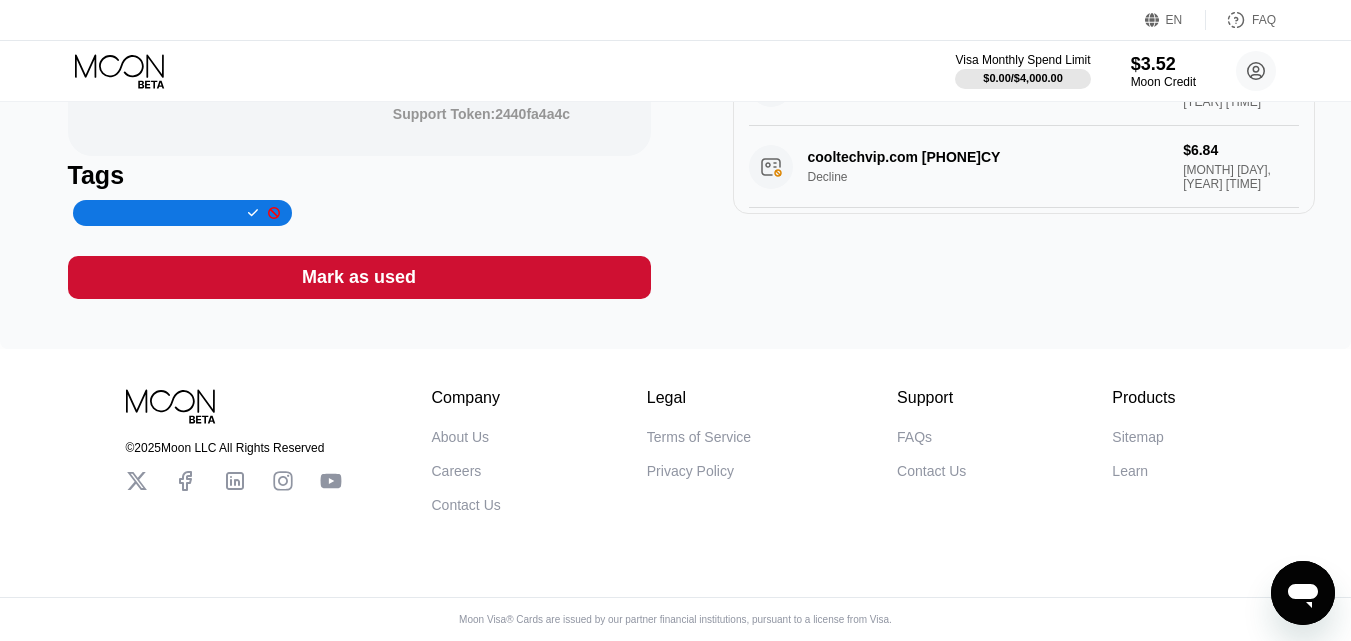 scroll, scrollTop: 398, scrollLeft: 0, axis: vertical 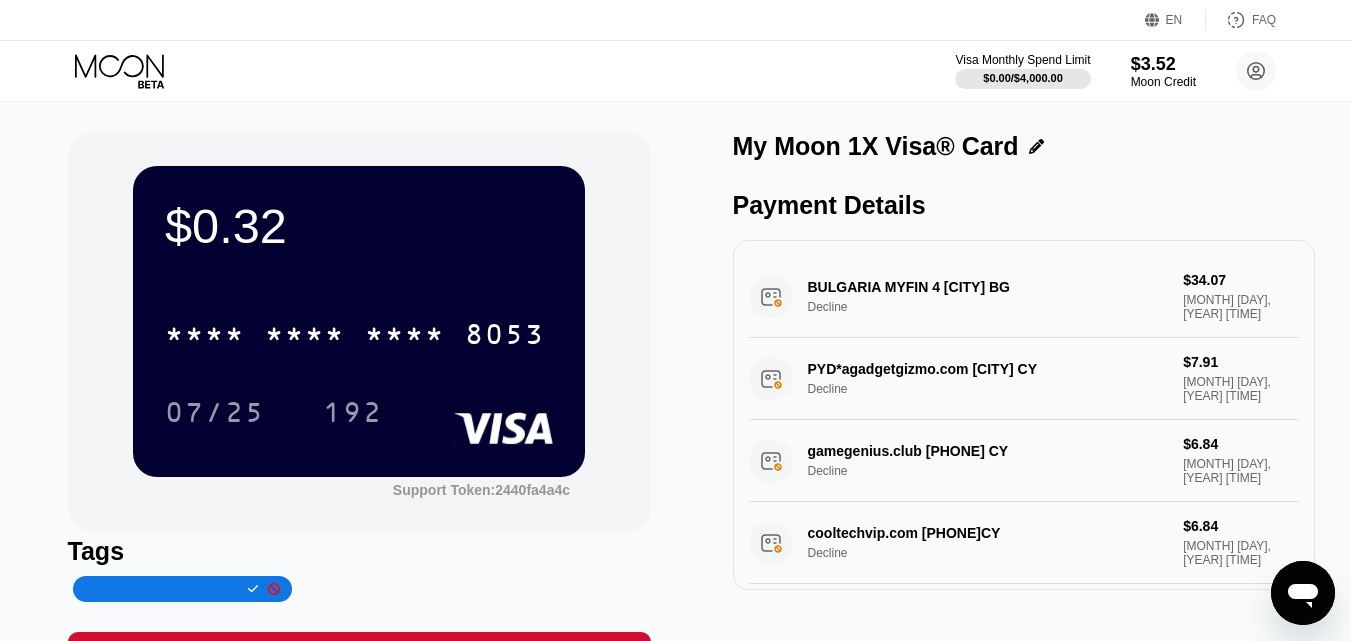 click on "* * * * * * * * * * * * 8053 07/25 192" at bounding box center (359, 353) 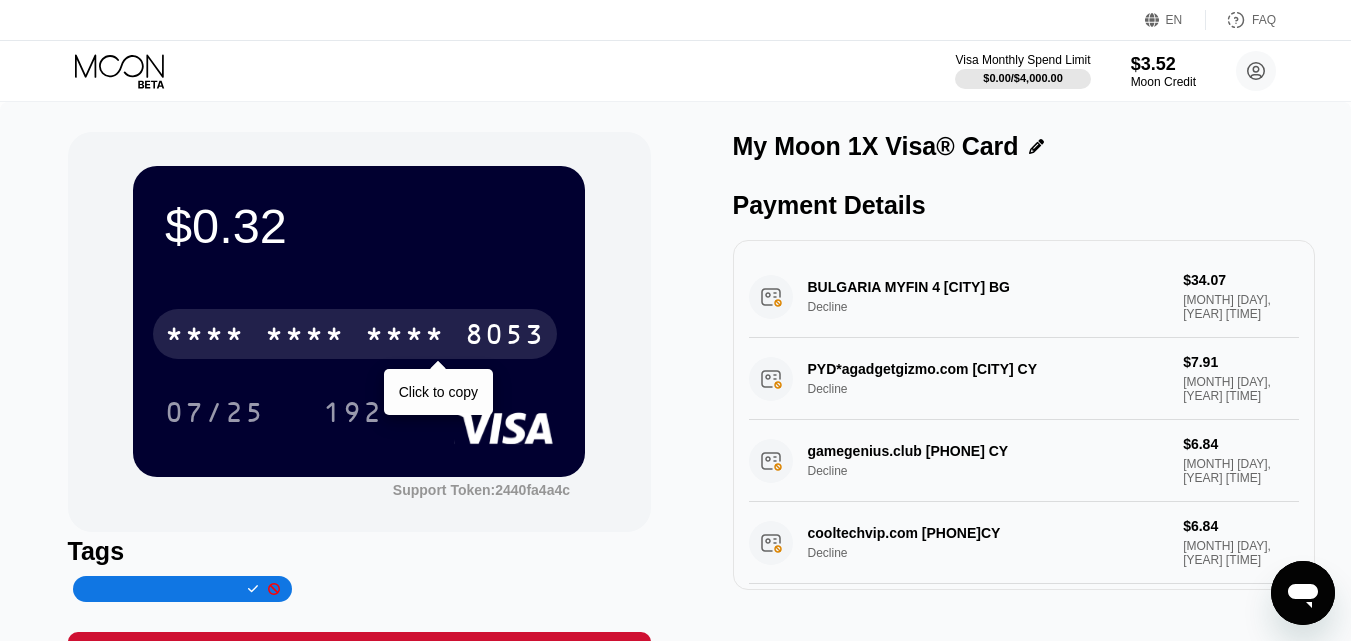 click on "* * * *" at bounding box center [405, 337] 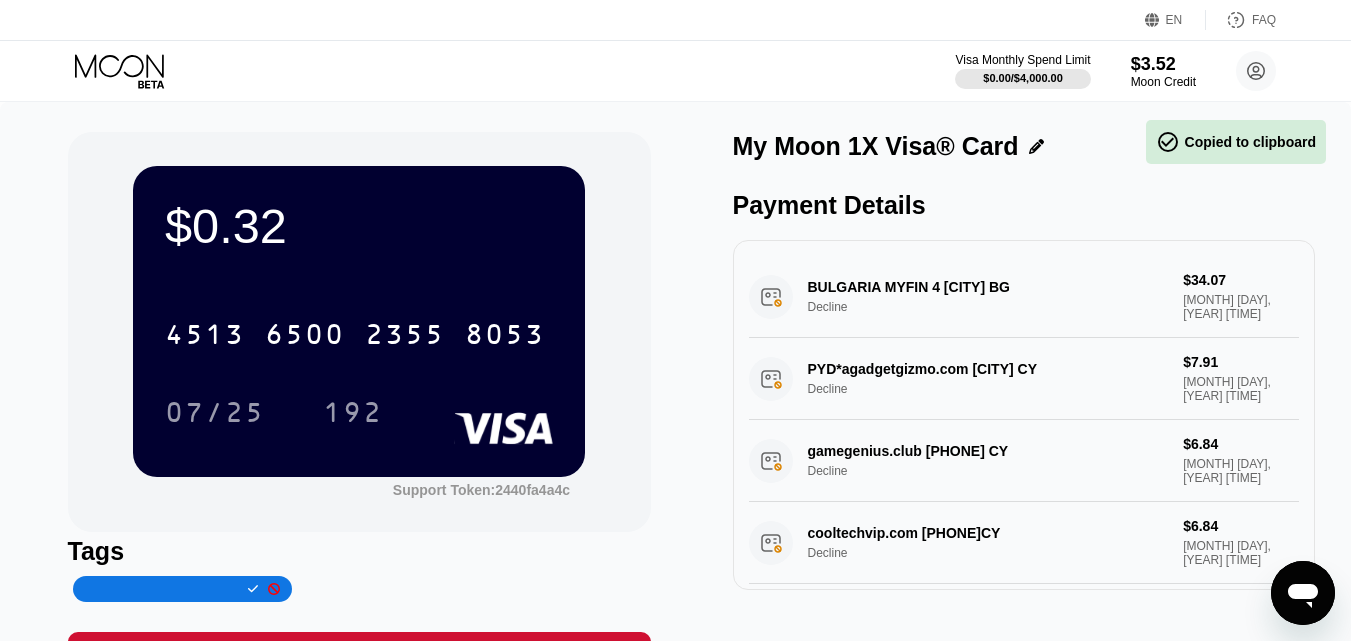 click on "$0.32 4513 6500 2355 8053 07/25 192" at bounding box center (359, 321) 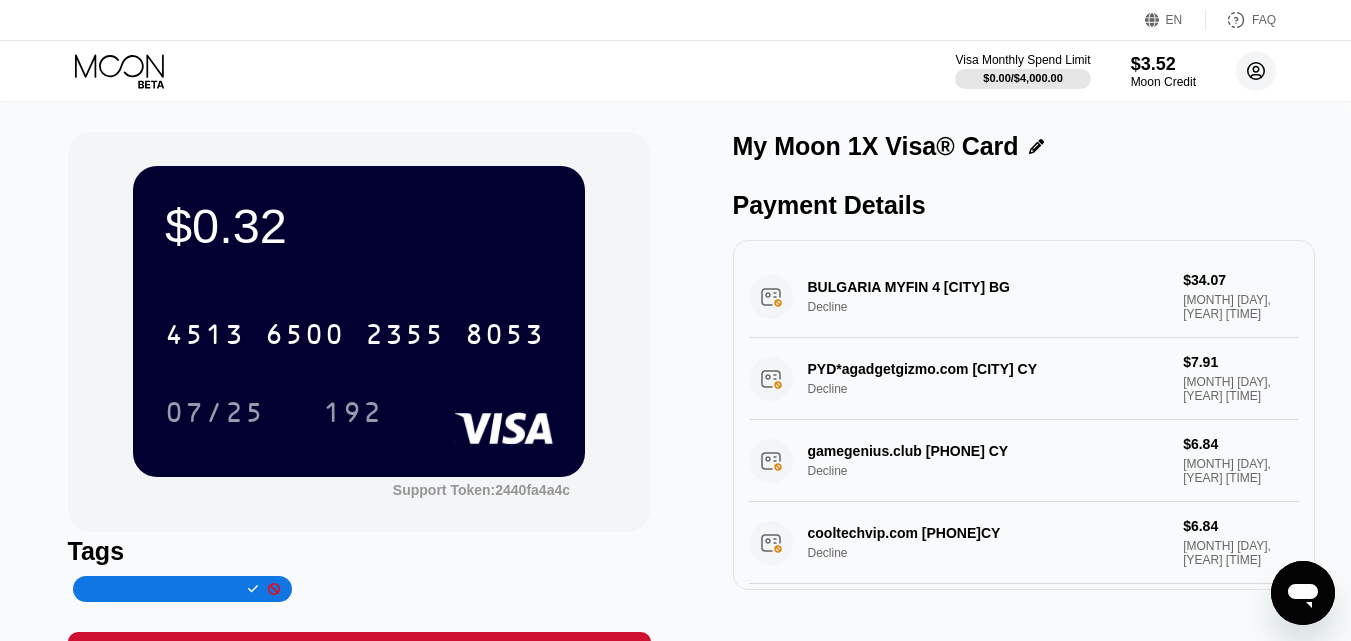 click 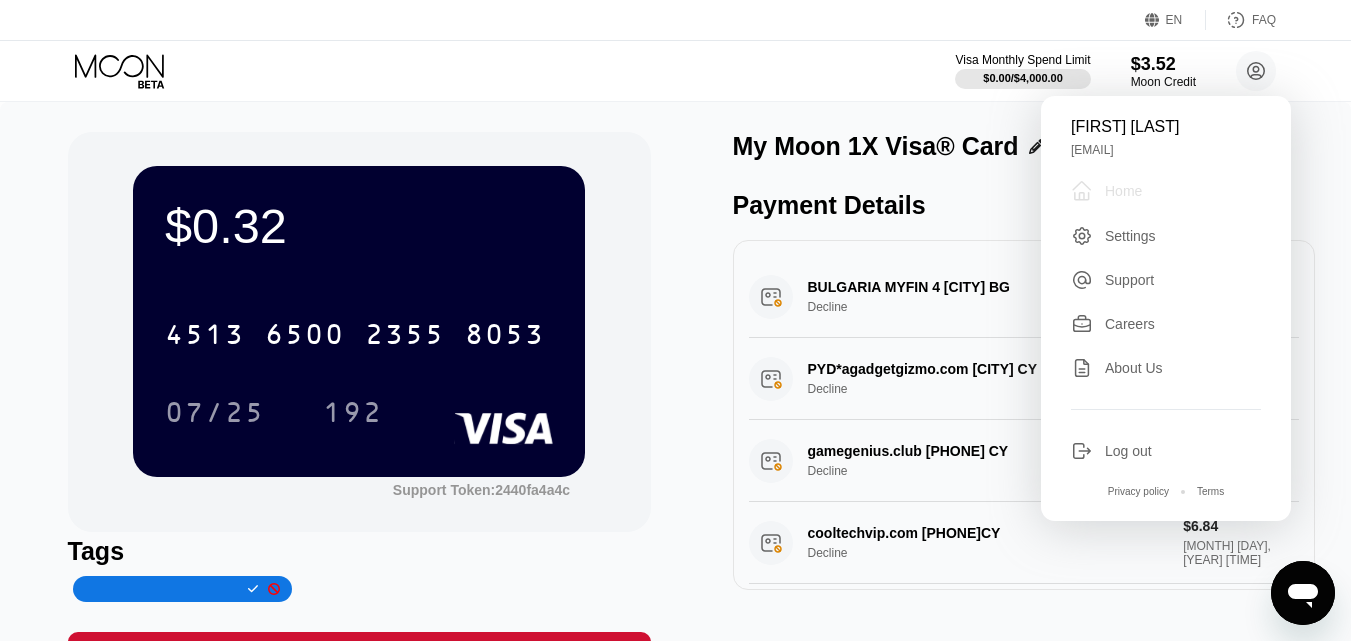 click on "Home" at bounding box center [1123, 191] 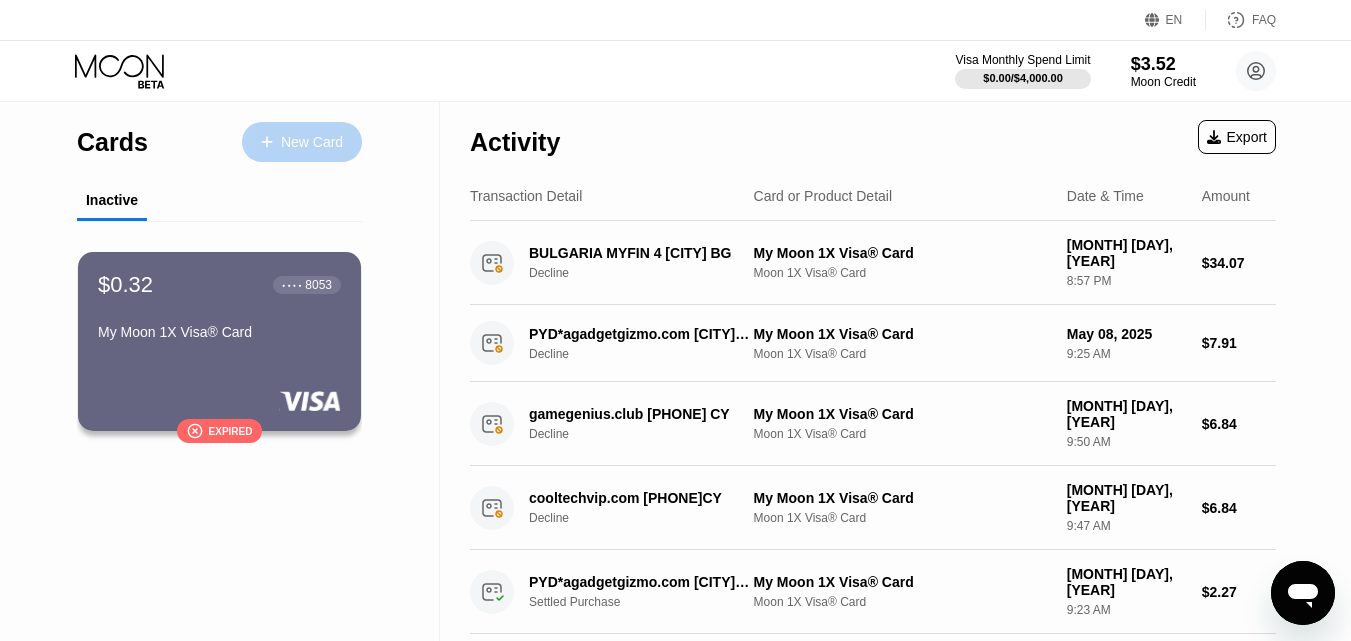 click on "New Card" at bounding box center (312, 142) 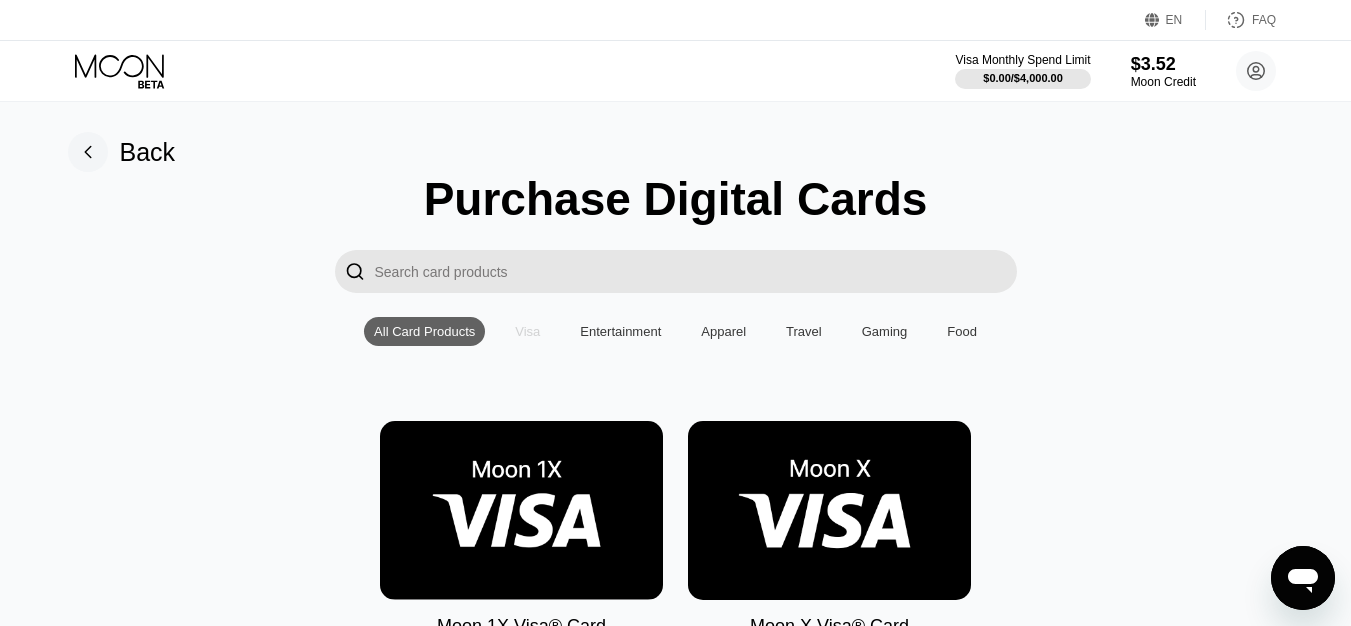 click on "Visa" at bounding box center (527, 331) 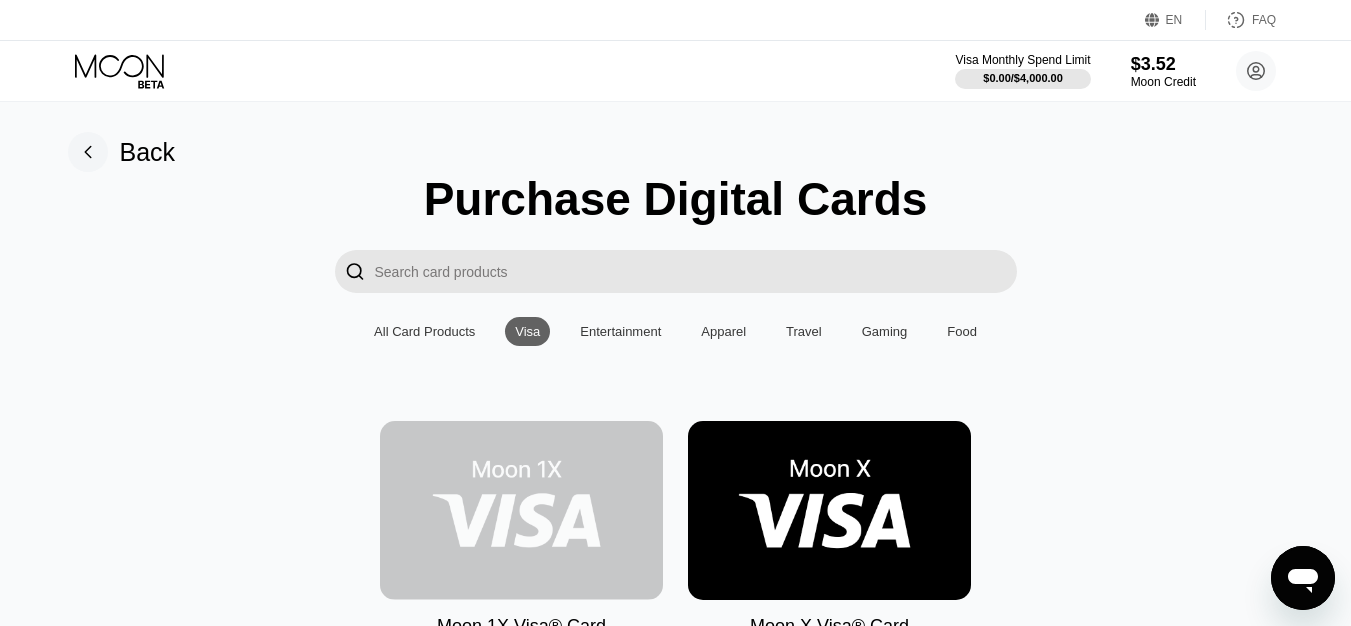 click at bounding box center [521, 510] 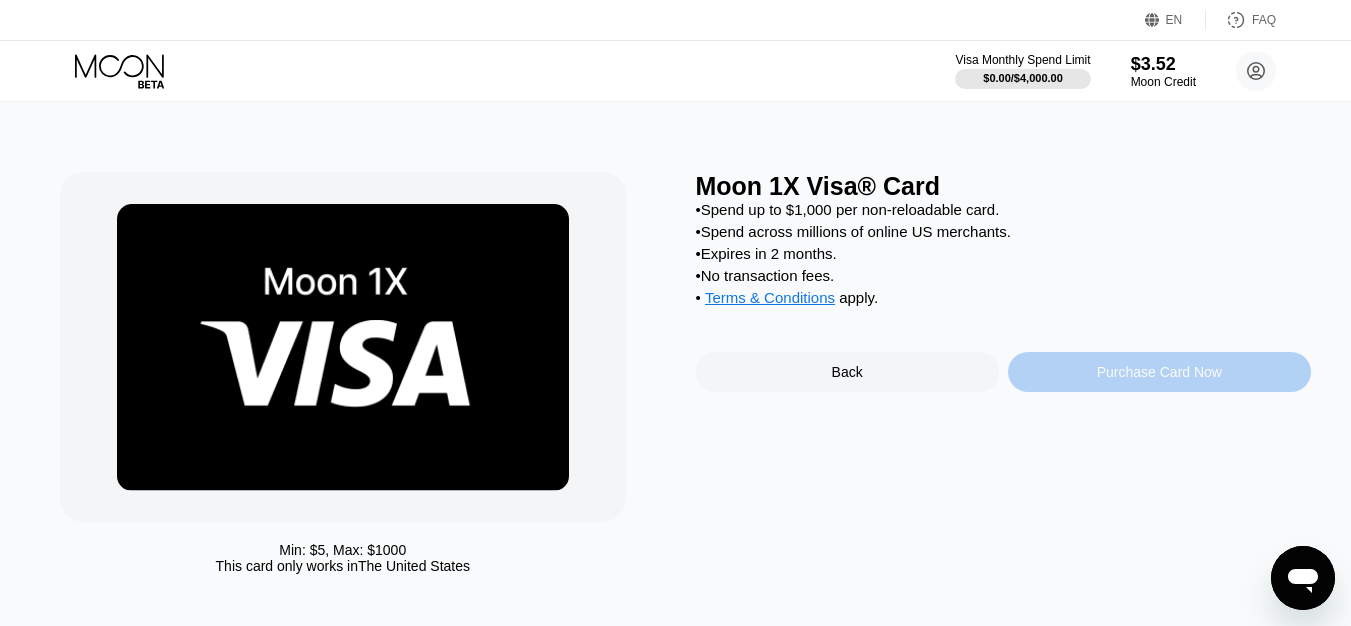 click on "Purchase Card Now" at bounding box center [1159, 372] 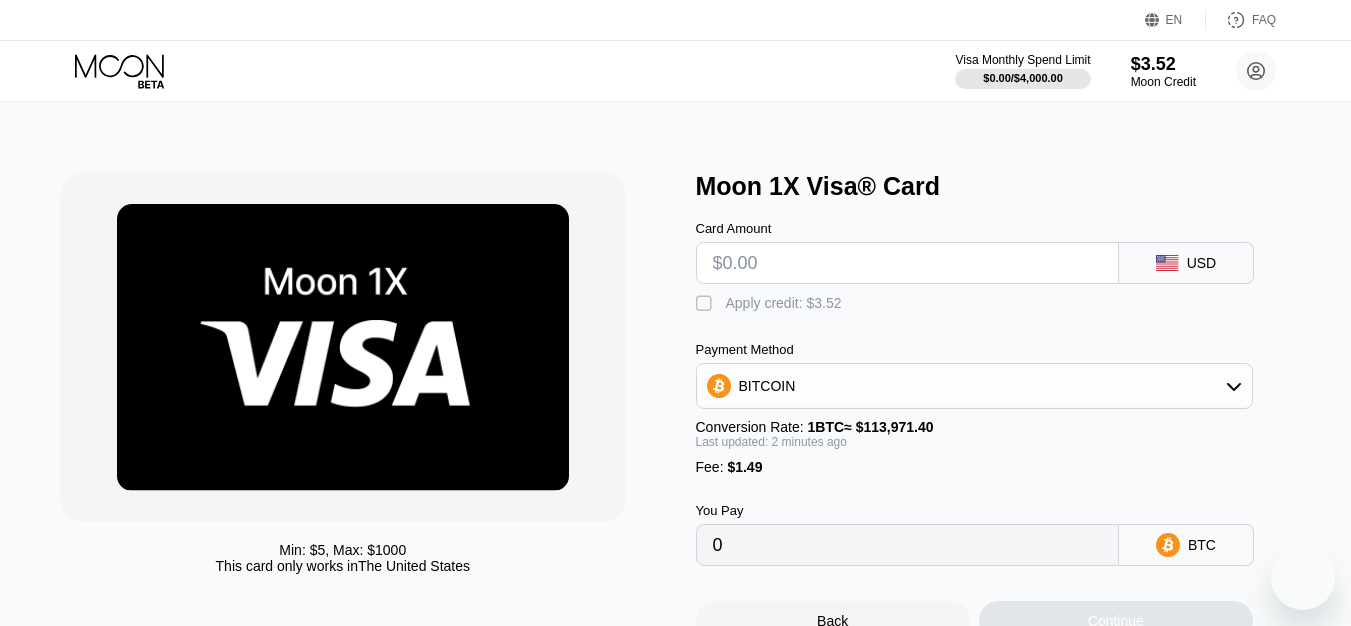 scroll, scrollTop: 0, scrollLeft: 0, axis: both 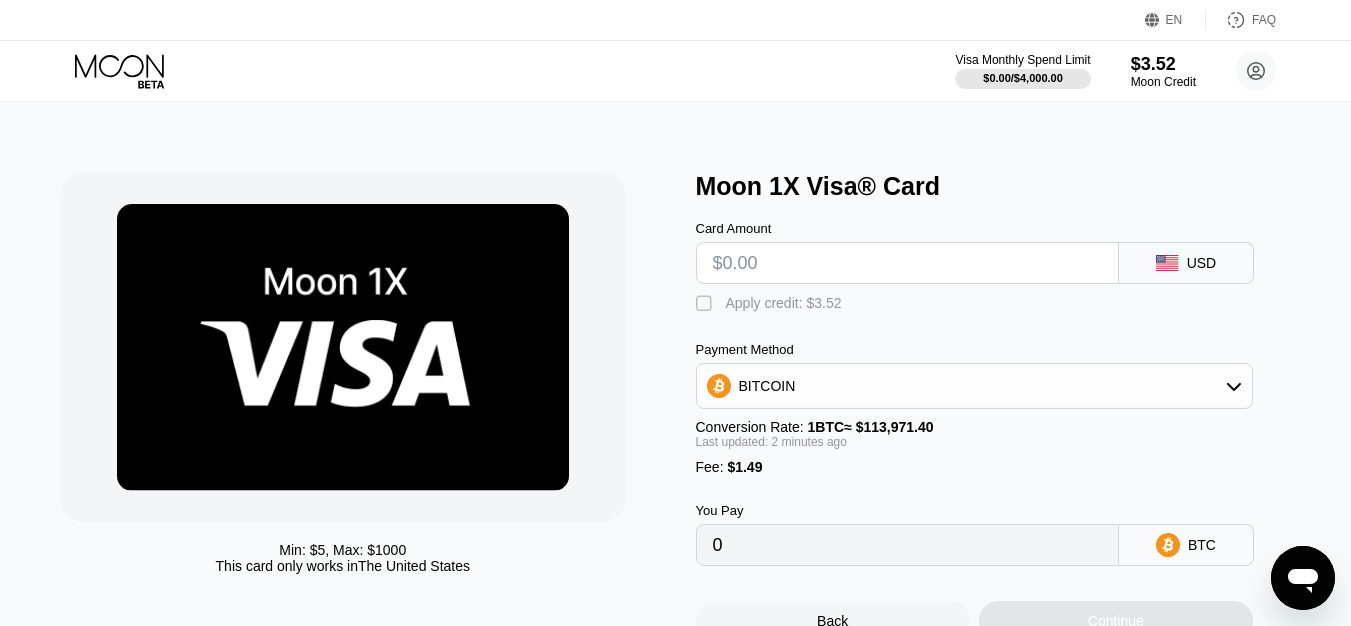 click on "" at bounding box center (706, 304) 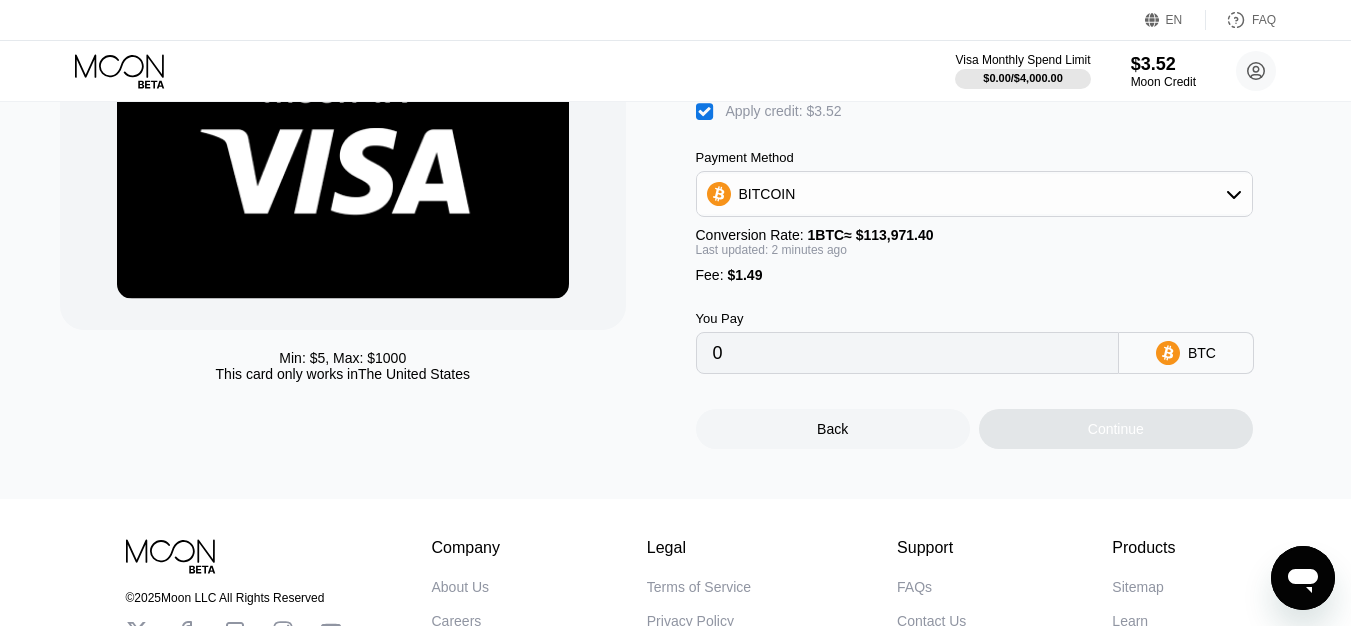scroll, scrollTop: 193, scrollLeft: 0, axis: vertical 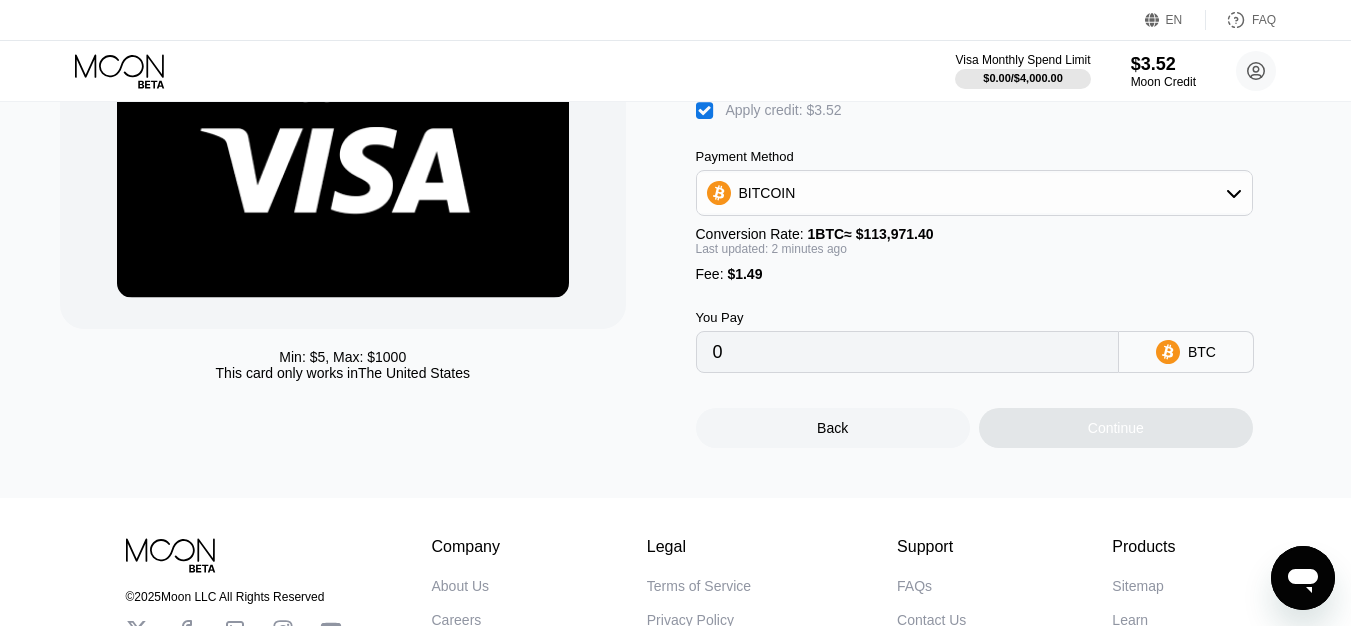 click on "Continue" at bounding box center [1116, 428] 